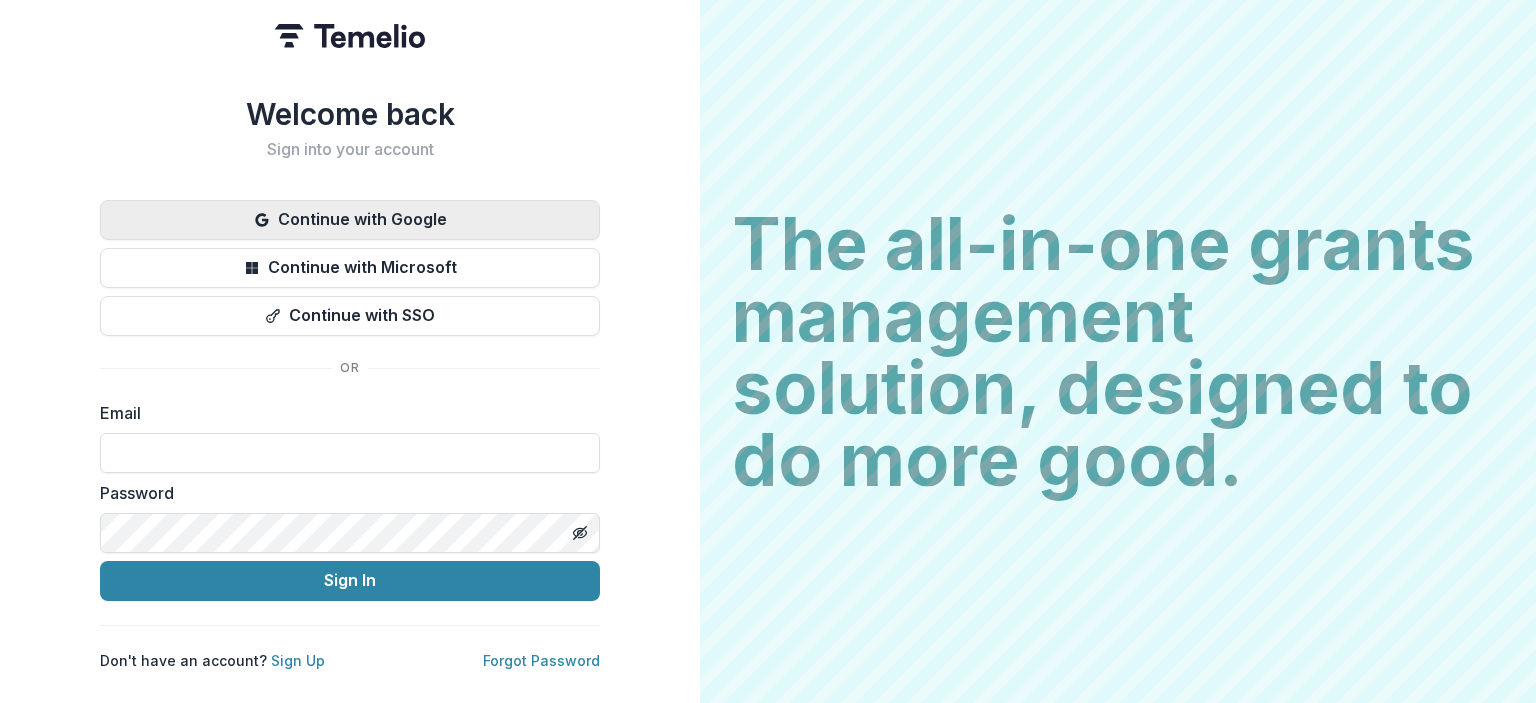 scroll, scrollTop: 0, scrollLeft: 0, axis: both 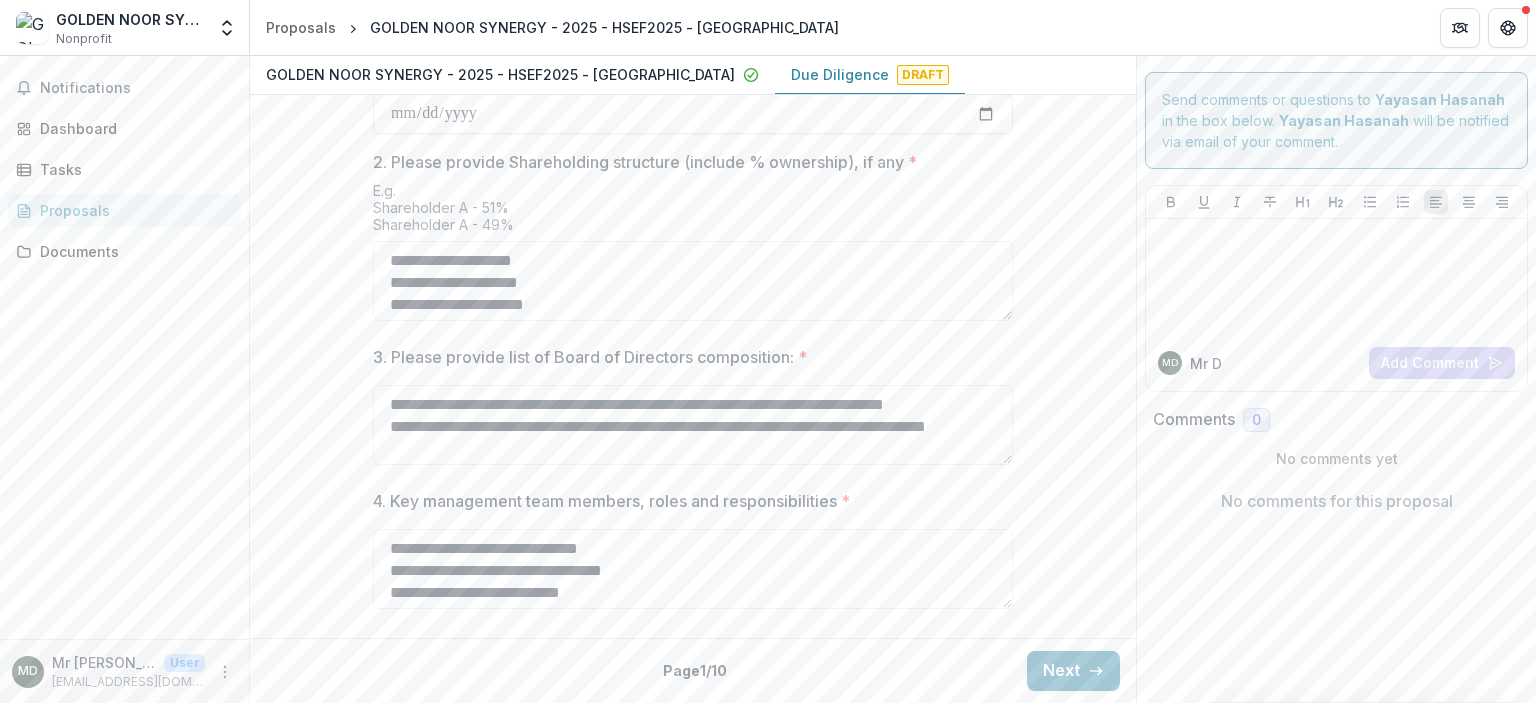 click on "Due Diligence" at bounding box center (840, 74) 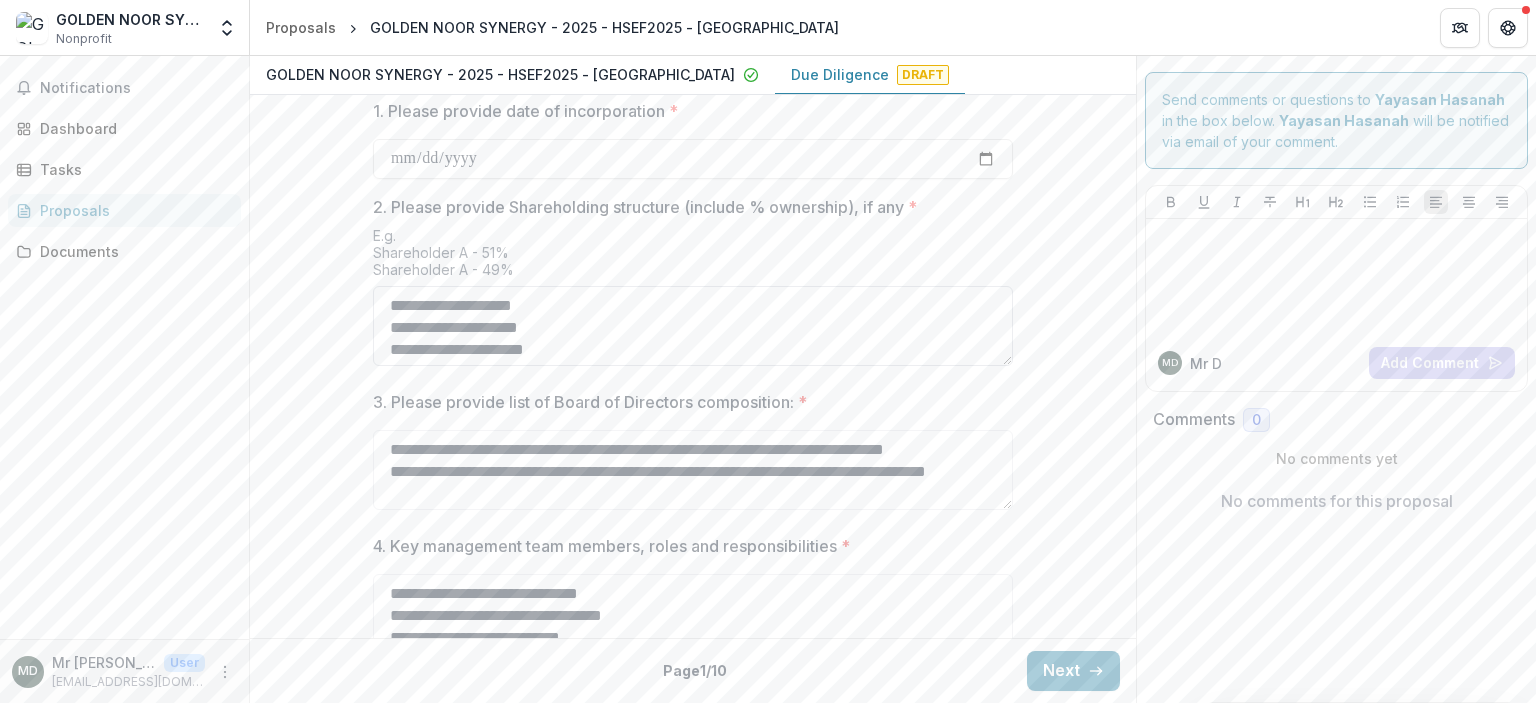 scroll, scrollTop: 946, scrollLeft: 0, axis: vertical 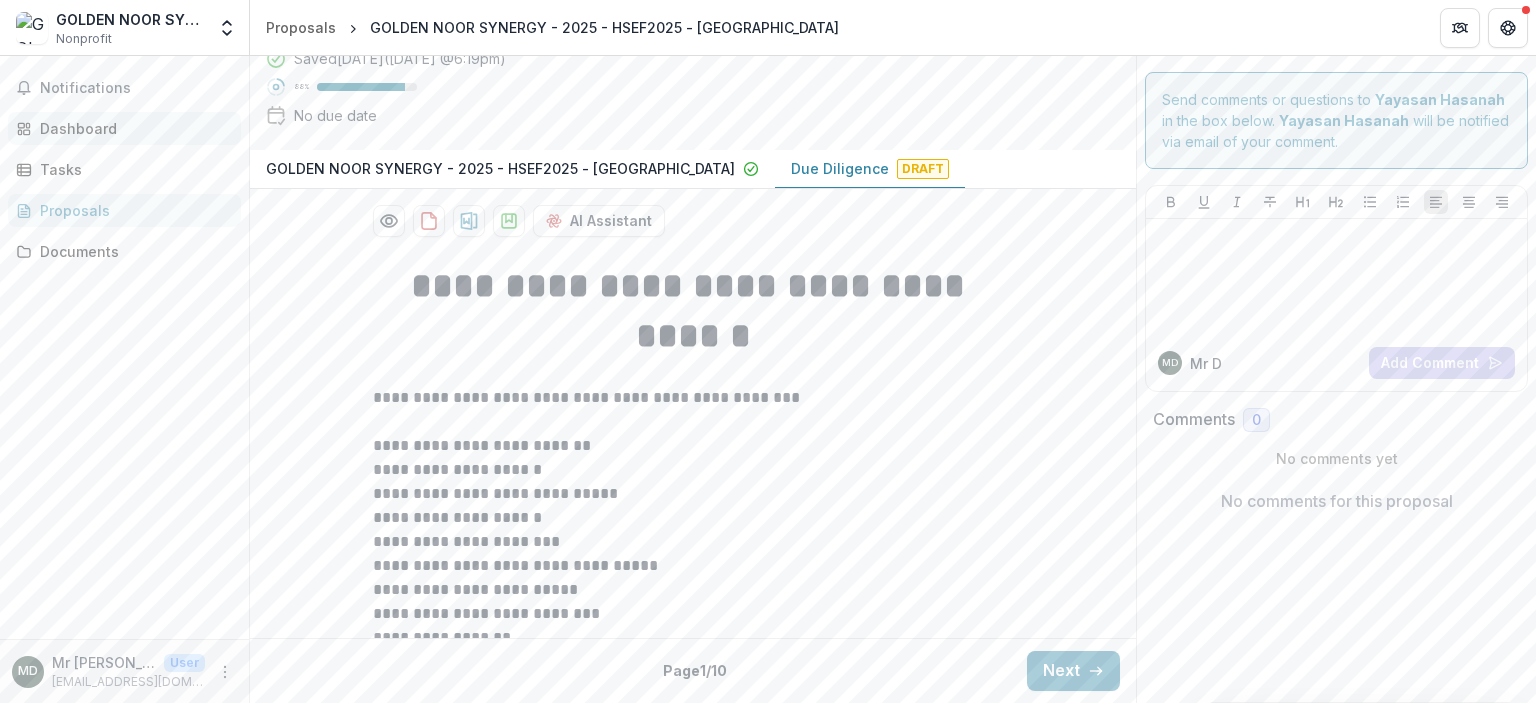 click on "Dashboard" at bounding box center [132, 128] 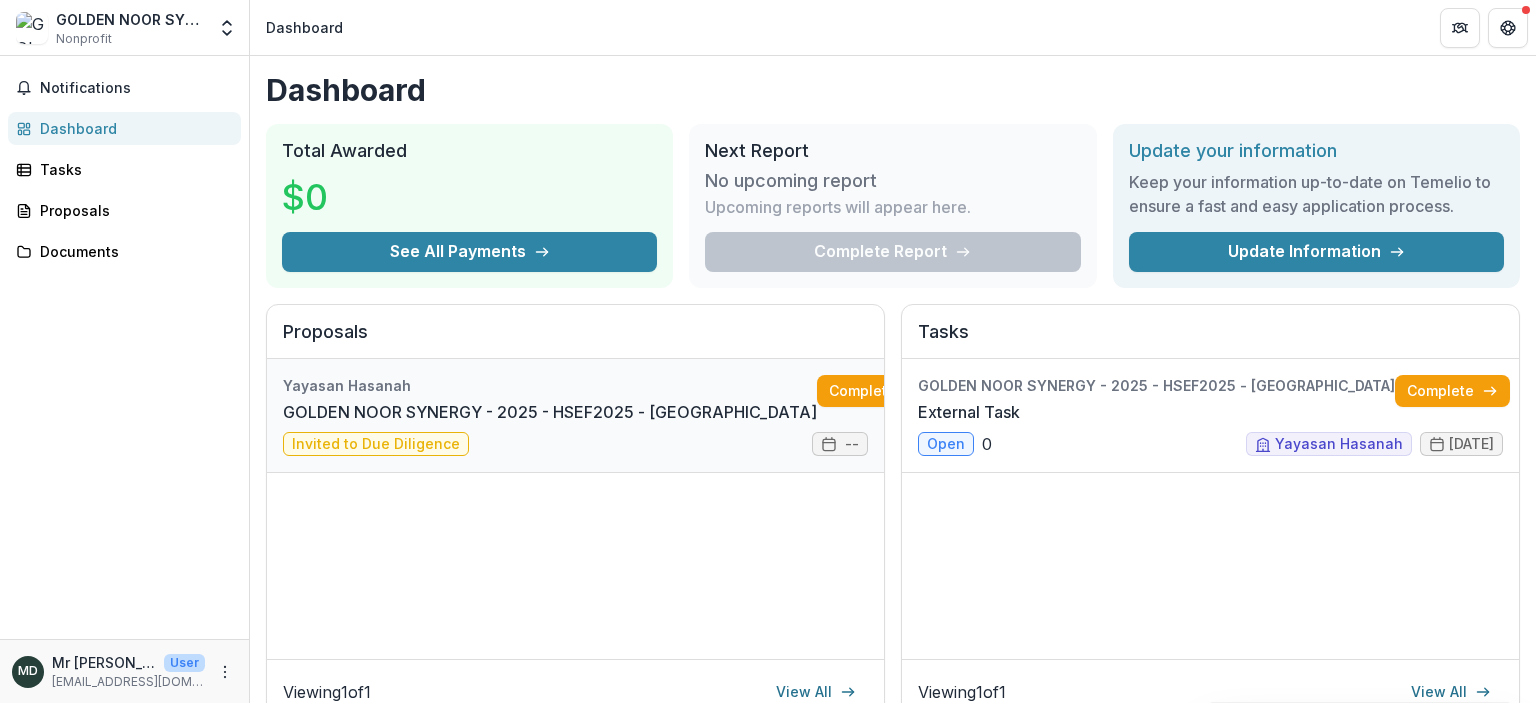 click on "GOLDEN NOOR SYNERGY - 2025 - HSEF2025 - [GEOGRAPHIC_DATA]" at bounding box center (550, 412) 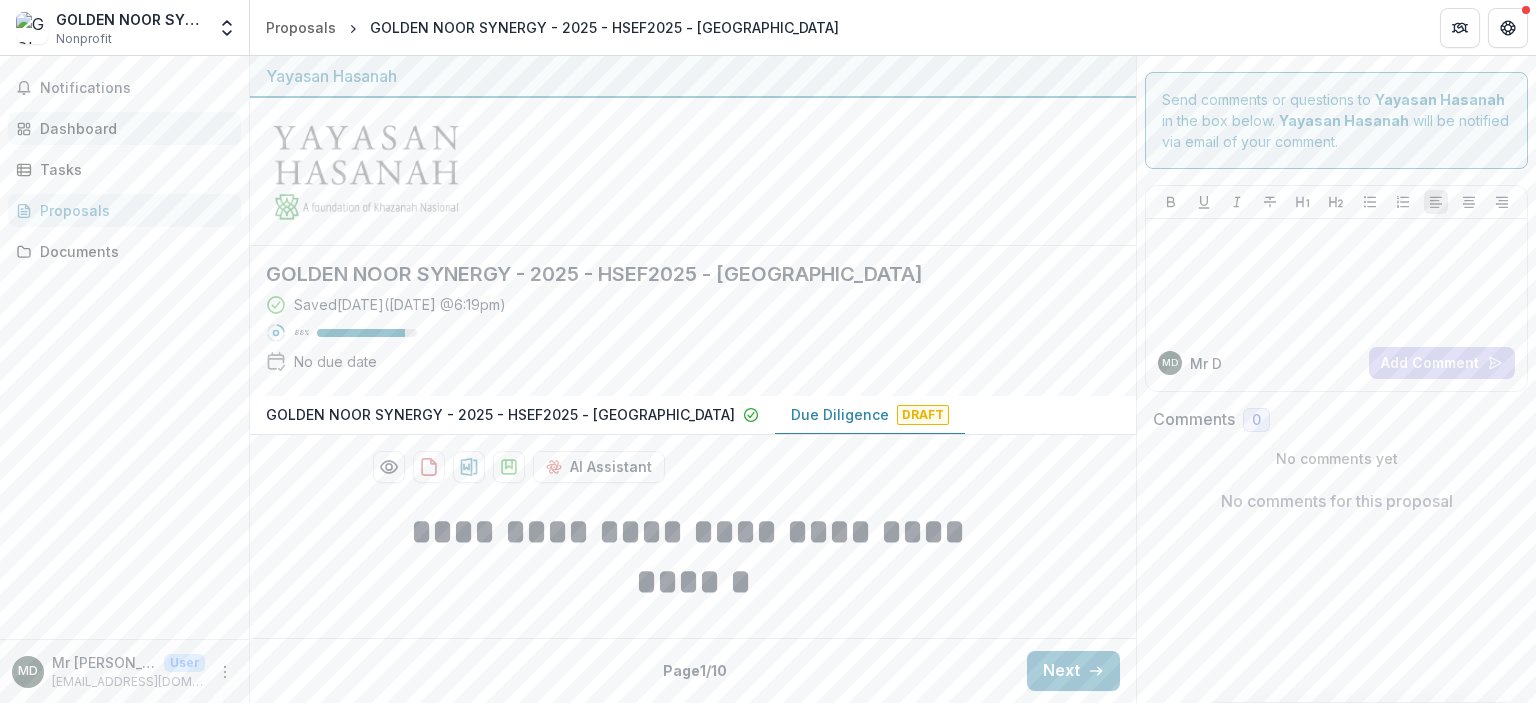 click on "Dashboard" at bounding box center (124, 128) 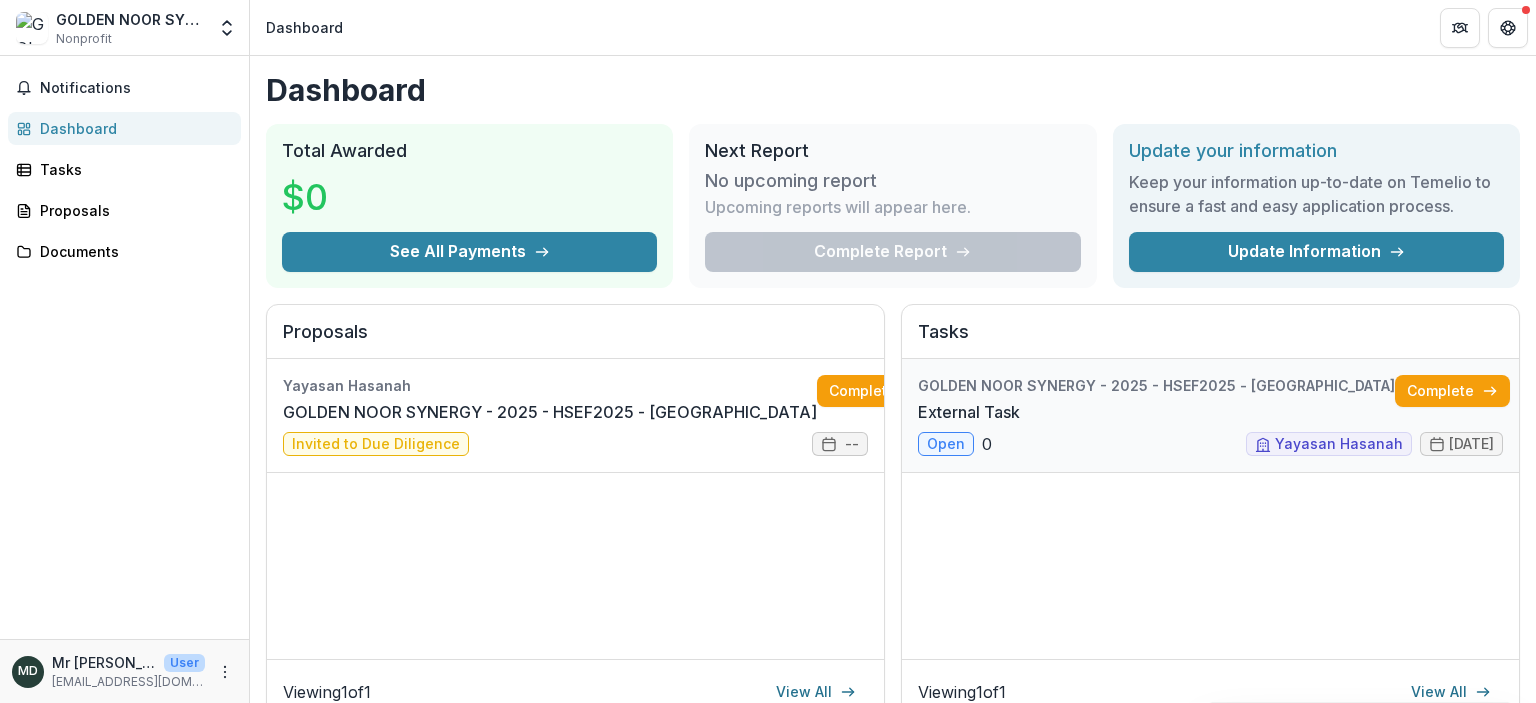 click on "External Task" at bounding box center [969, 412] 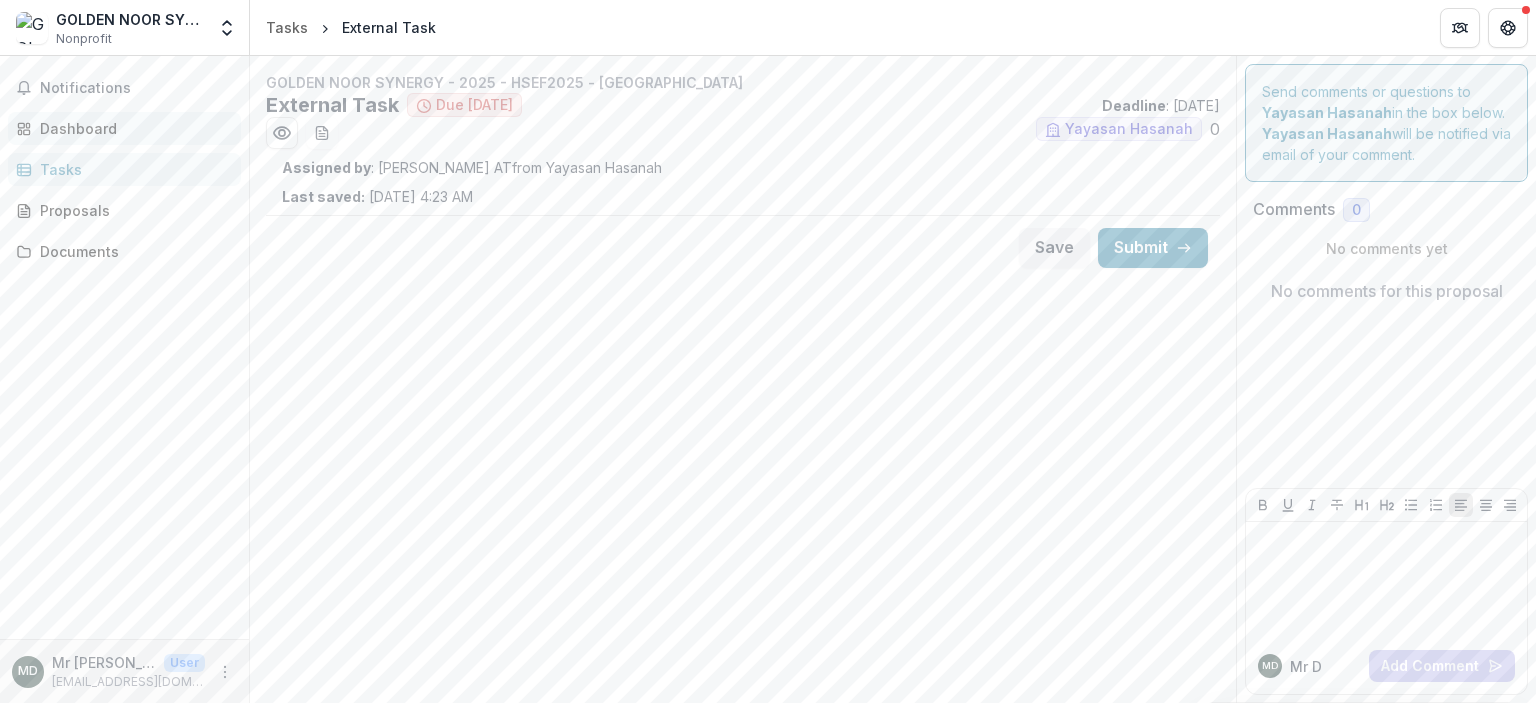 click on "Dashboard" at bounding box center (132, 128) 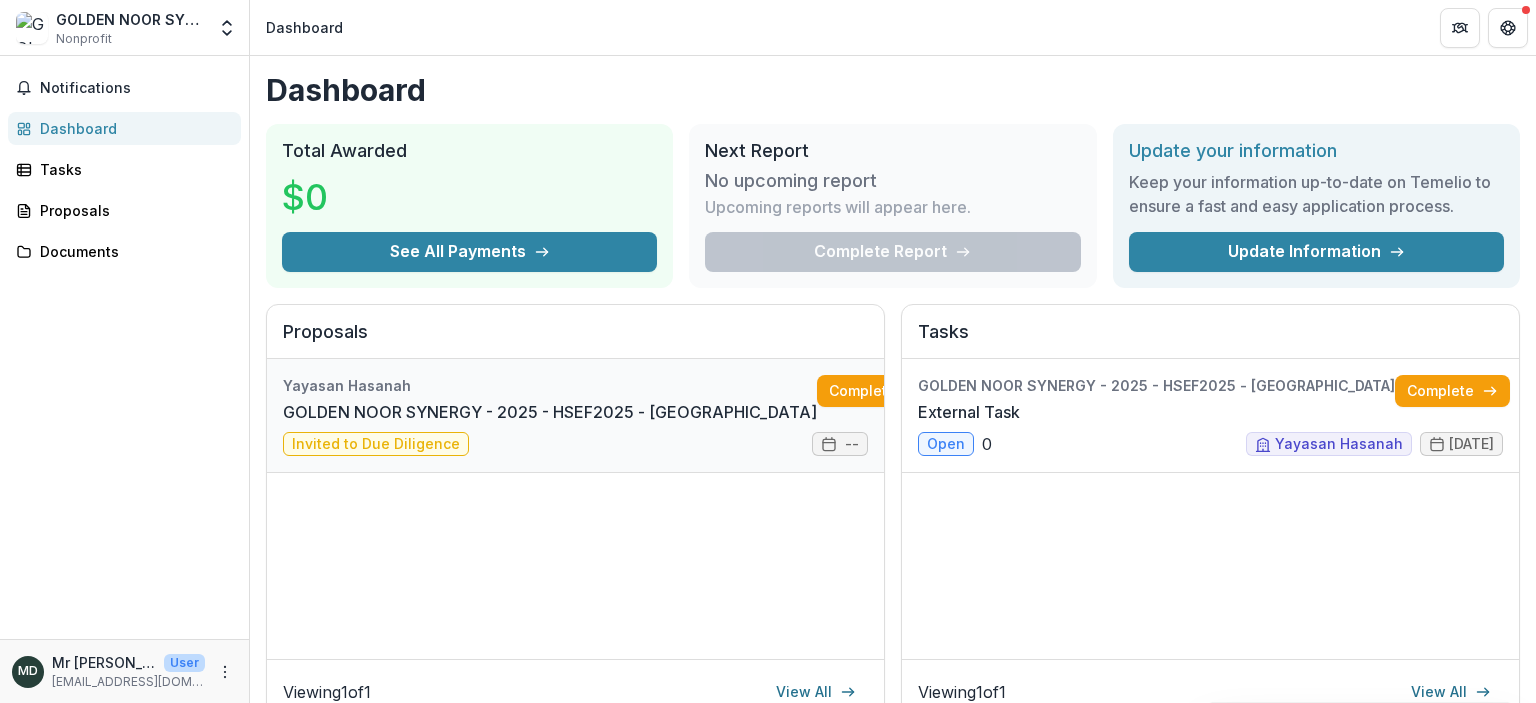 click on "GOLDEN NOOR SYNERGY - 2025 - HSEF2025 - [GEOGRAPHIC_DATA]" at bounding box center [550, 412] 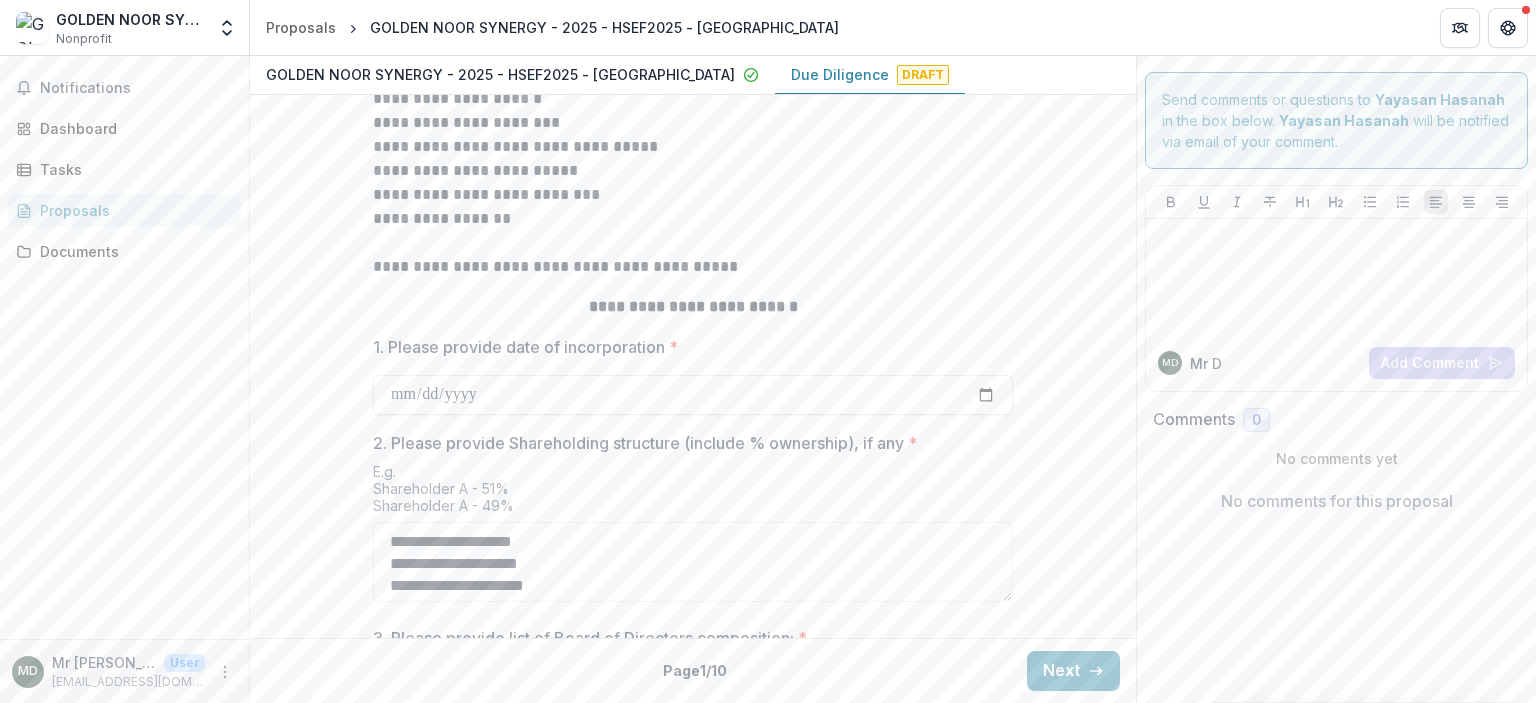 scroll, scrollTop: 946, scrollLeft: 0, axis: vertical 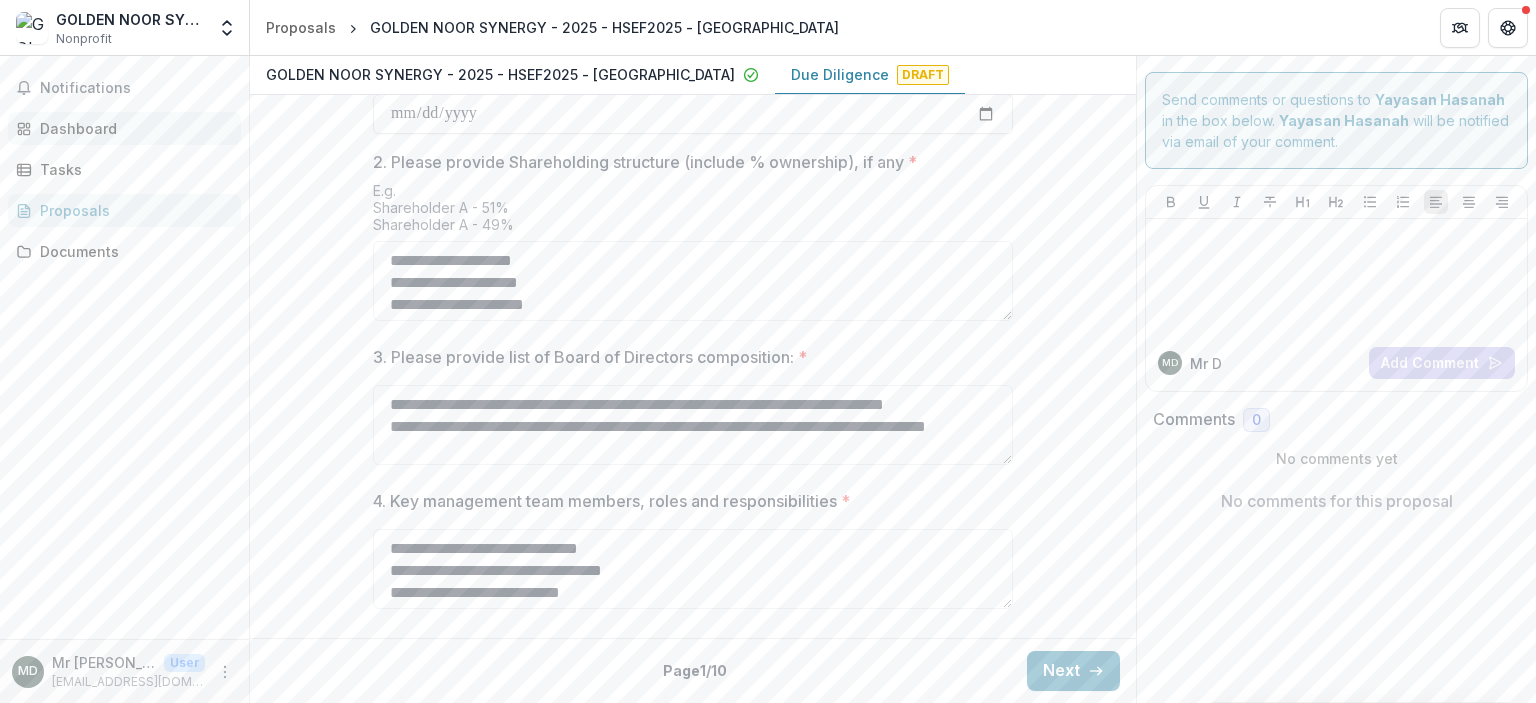 click on "Dashboard" at bounding box center (124, 128) 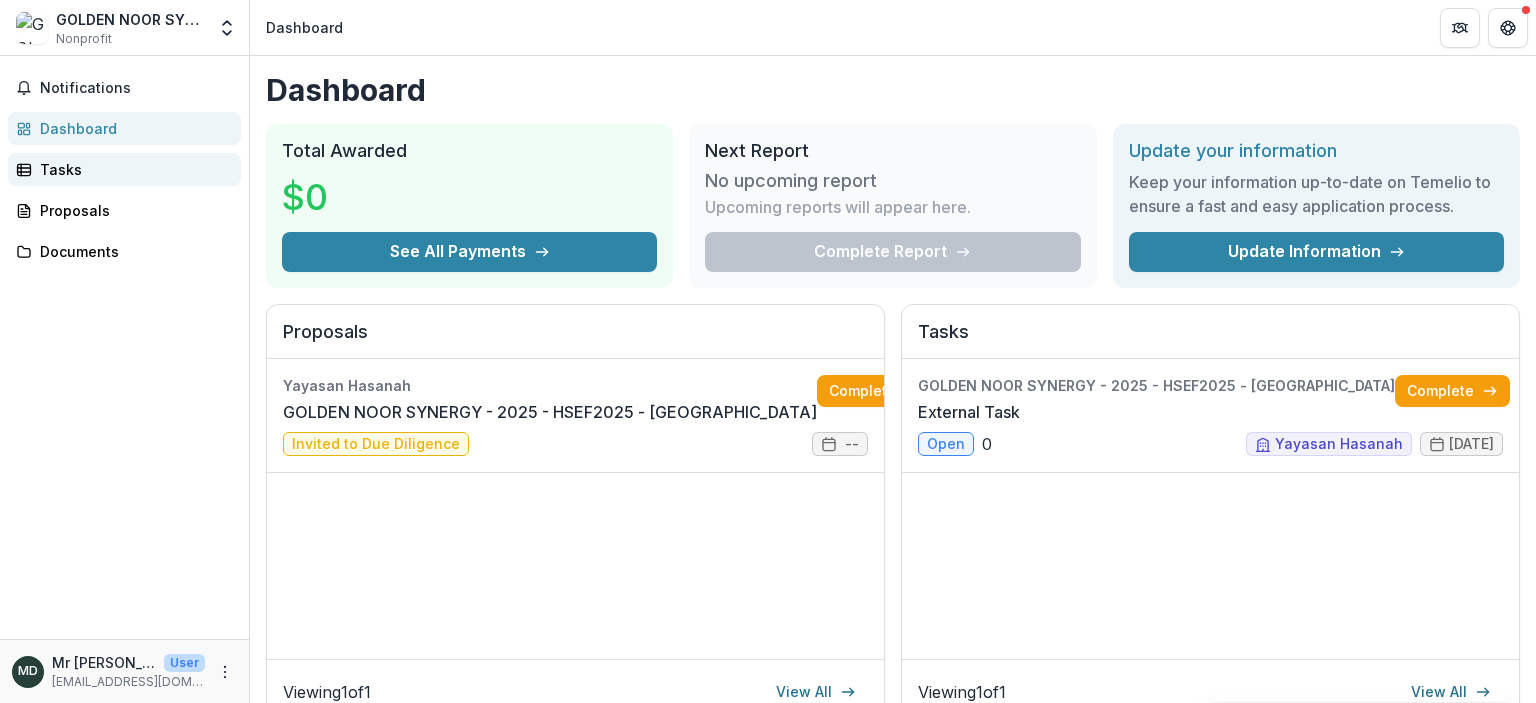 click on "Tasks" at bounding box center [132, 169] 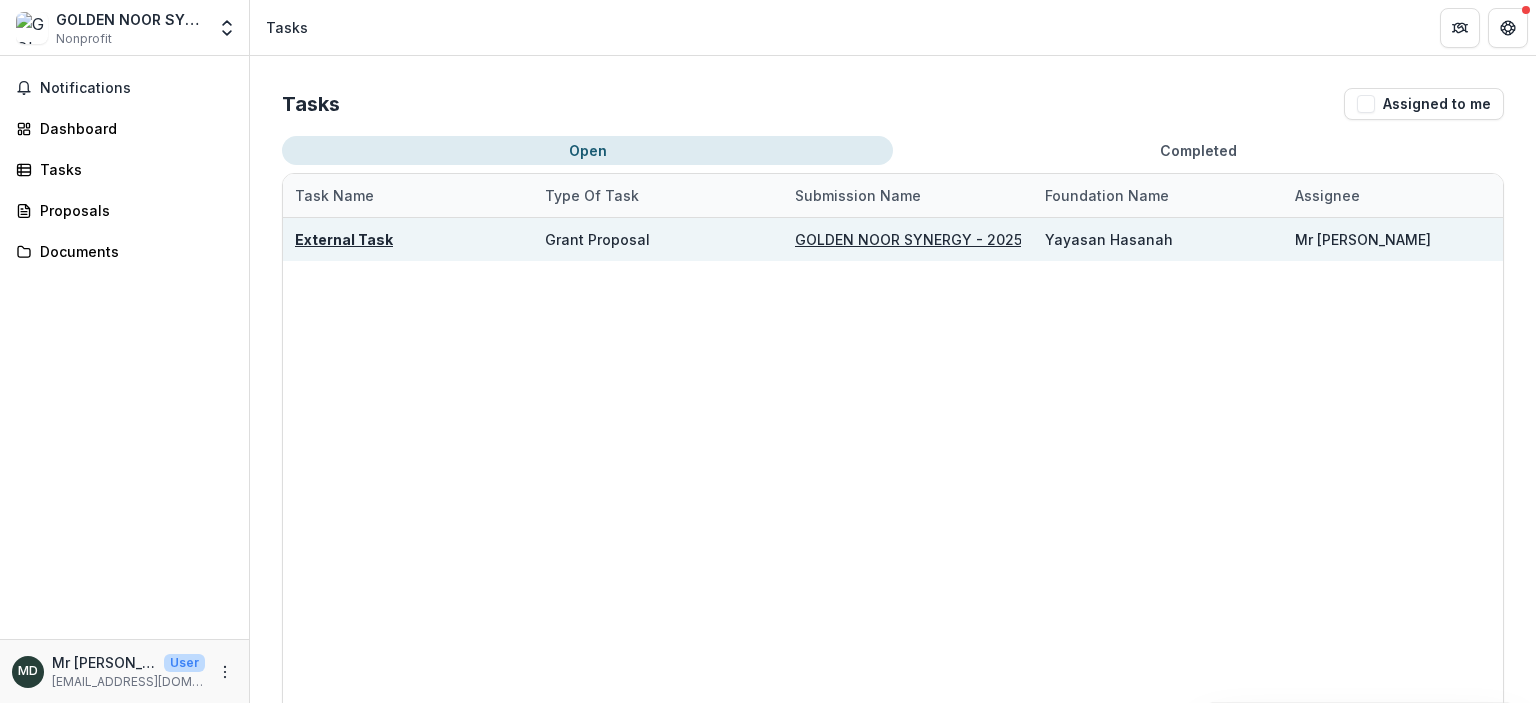 click on "GOLDEN NOOR SYNERGY - 2025 - HSEF2025 - [GEOGRAPHIC_DATA]" at bounding box center [1029, 239] 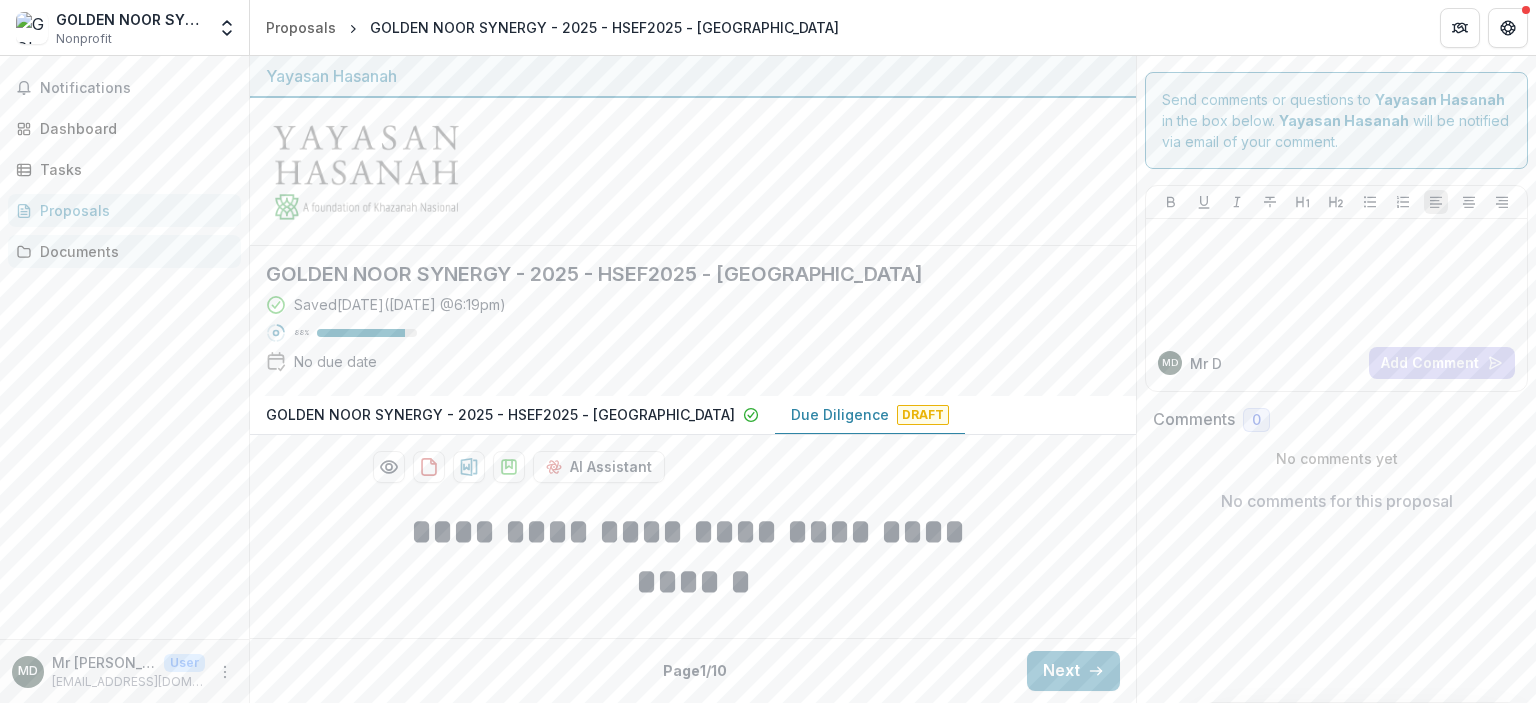 click on "Documents" at bounding box center (132, 251) 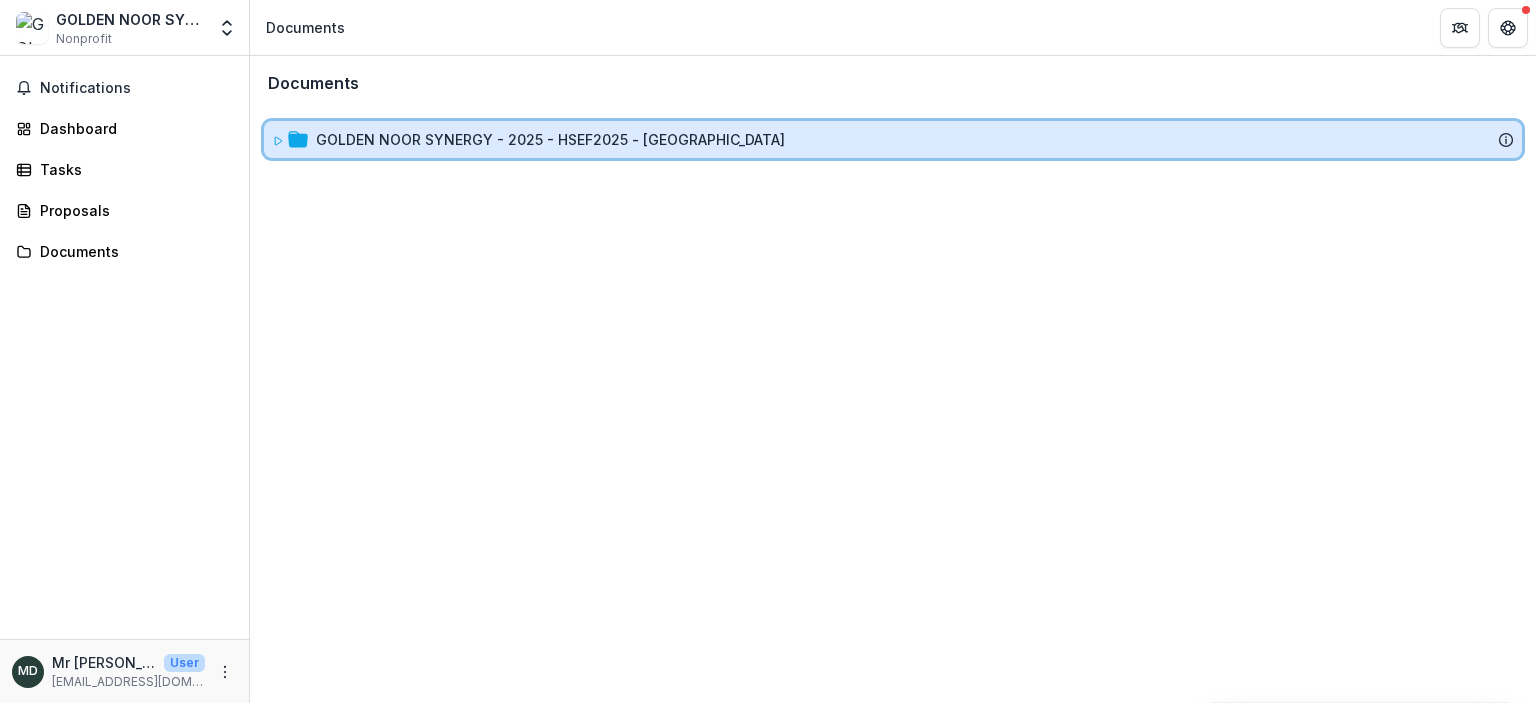 click 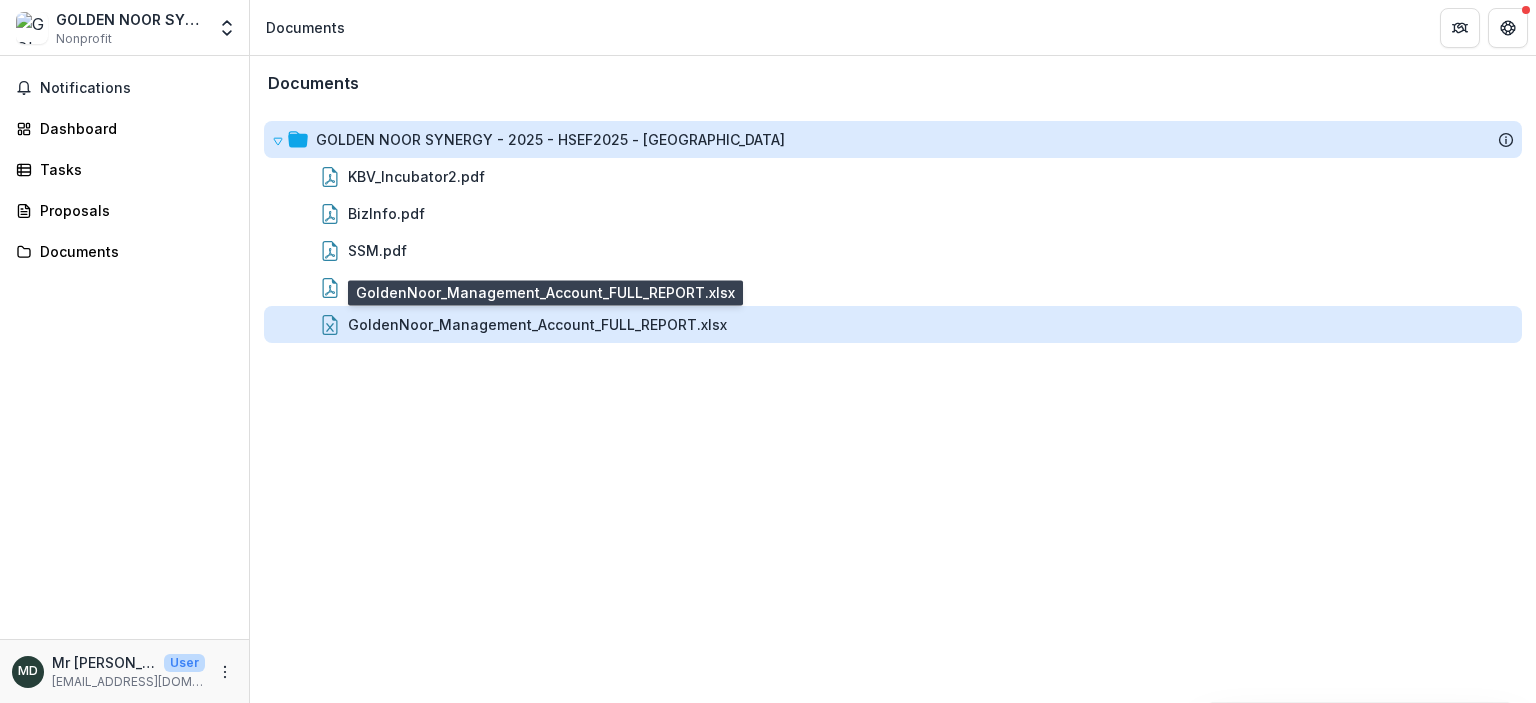 click on "GoldenNoor_Management_Account_FULL_REPORT.xlsx" at bounding box center [537, 324] 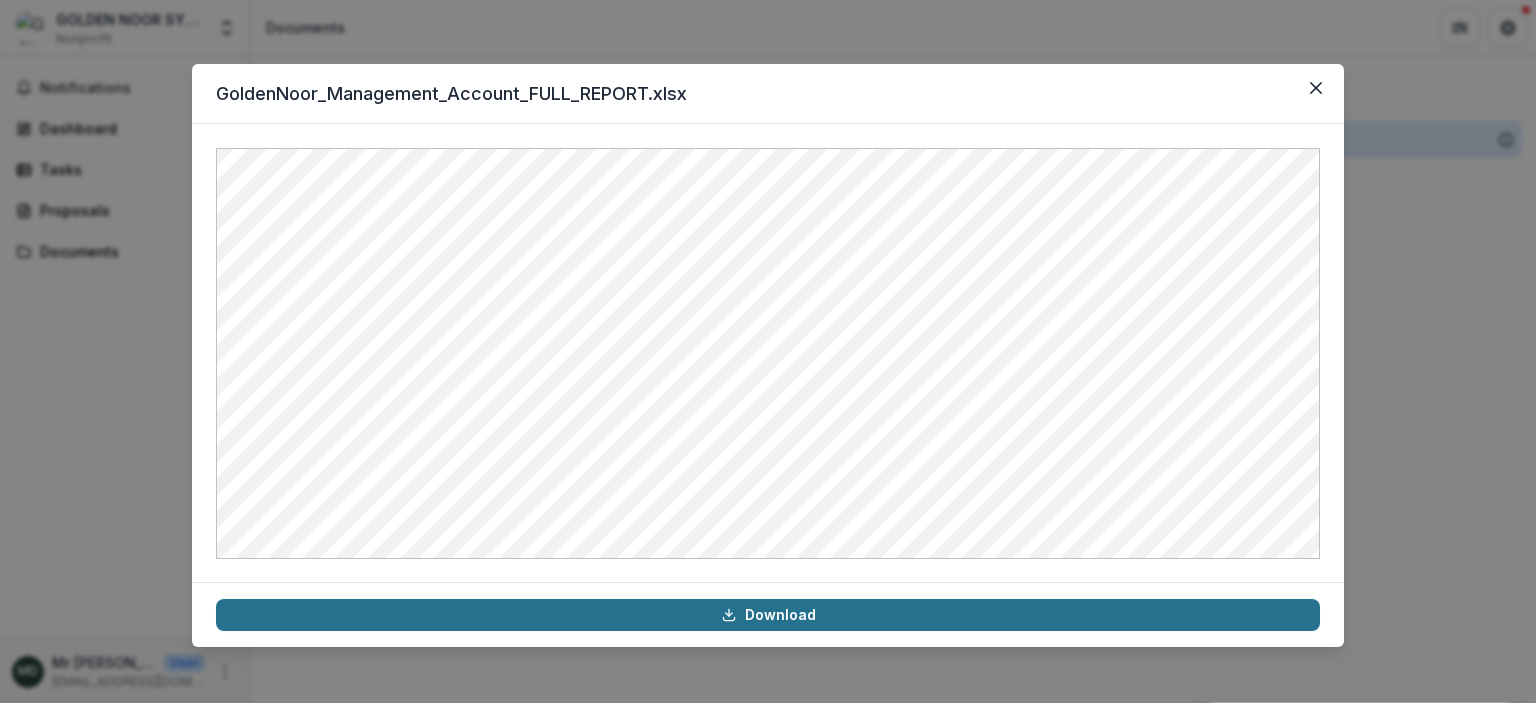 click on "Download" at bounding box center (768, 615) 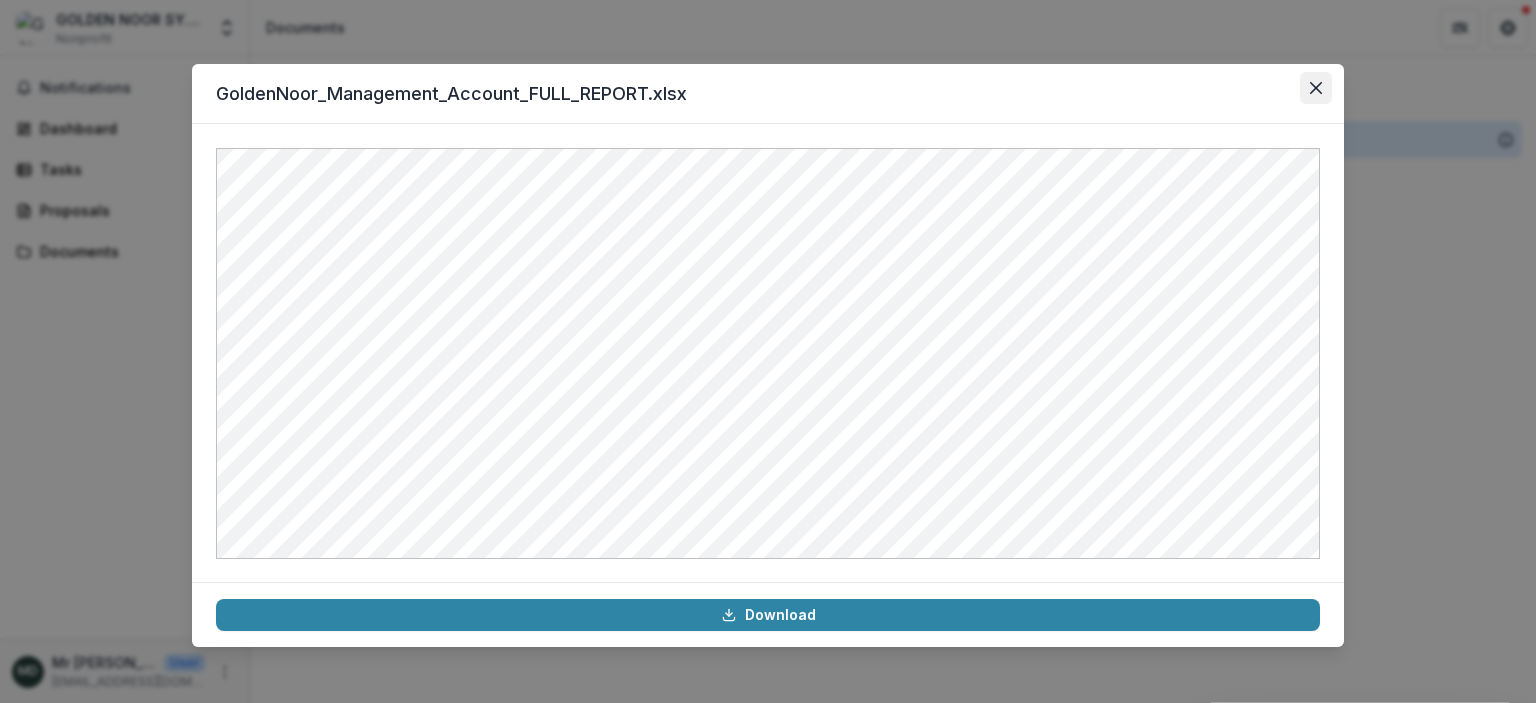 click at bounding box center (1316, 88) 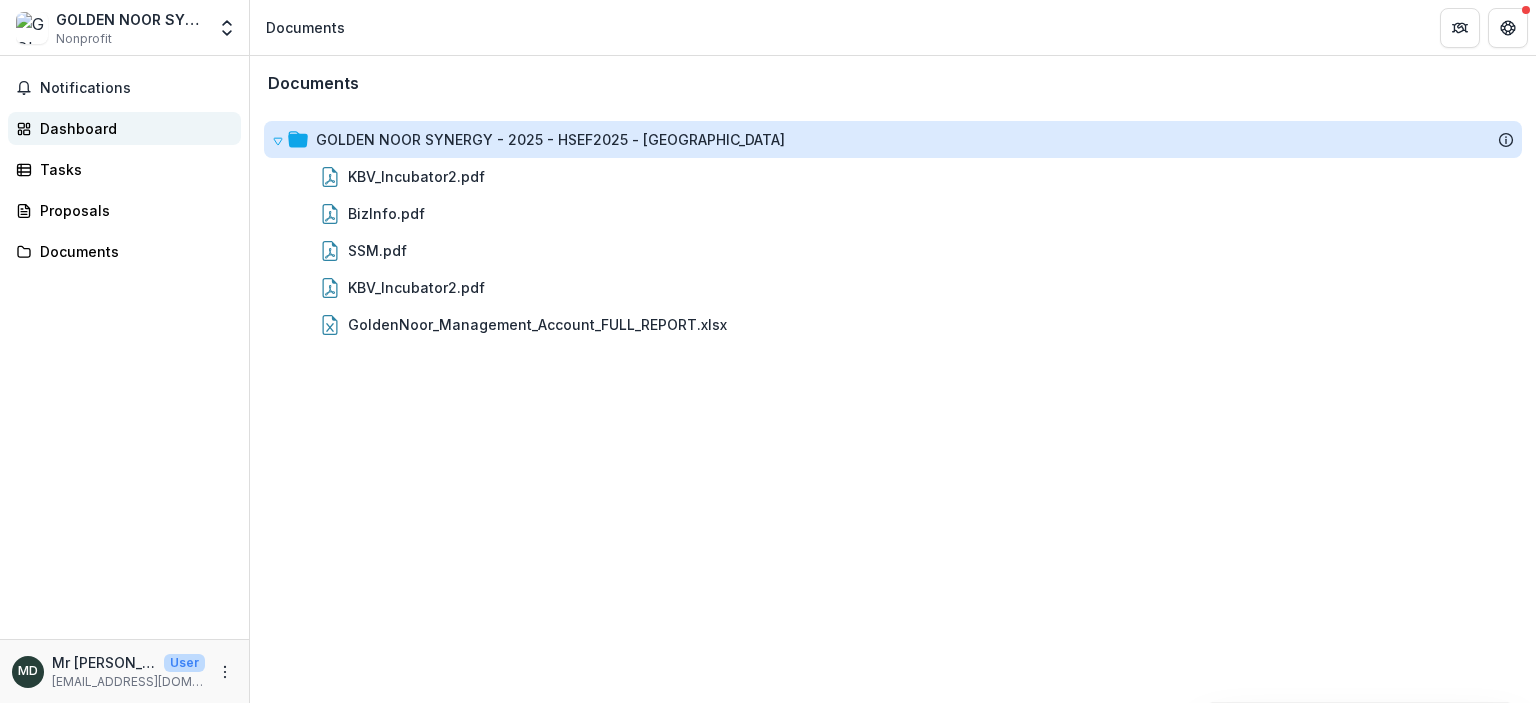 click on "Dashboard" at bounding box center (132, 128) 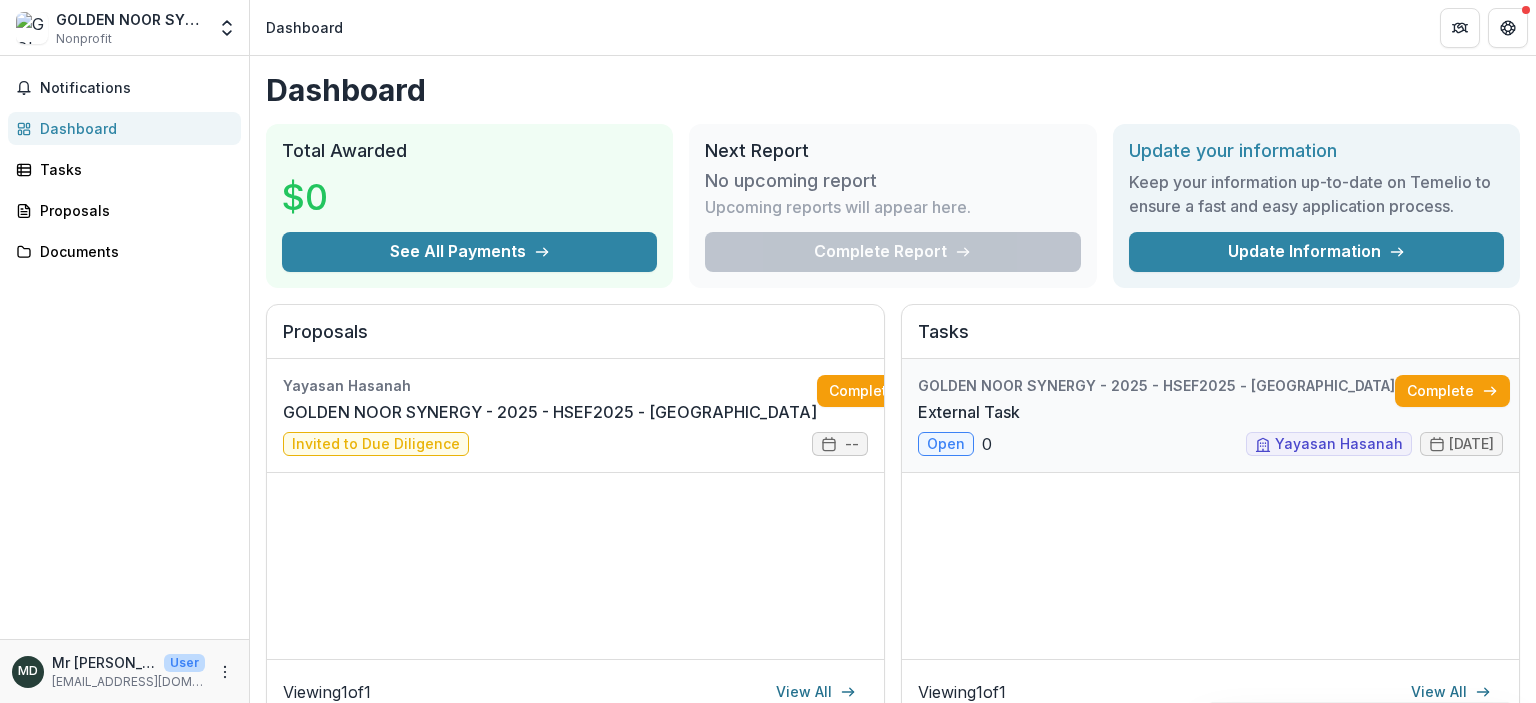 click on "External Task" at bounding box center (969, 412) 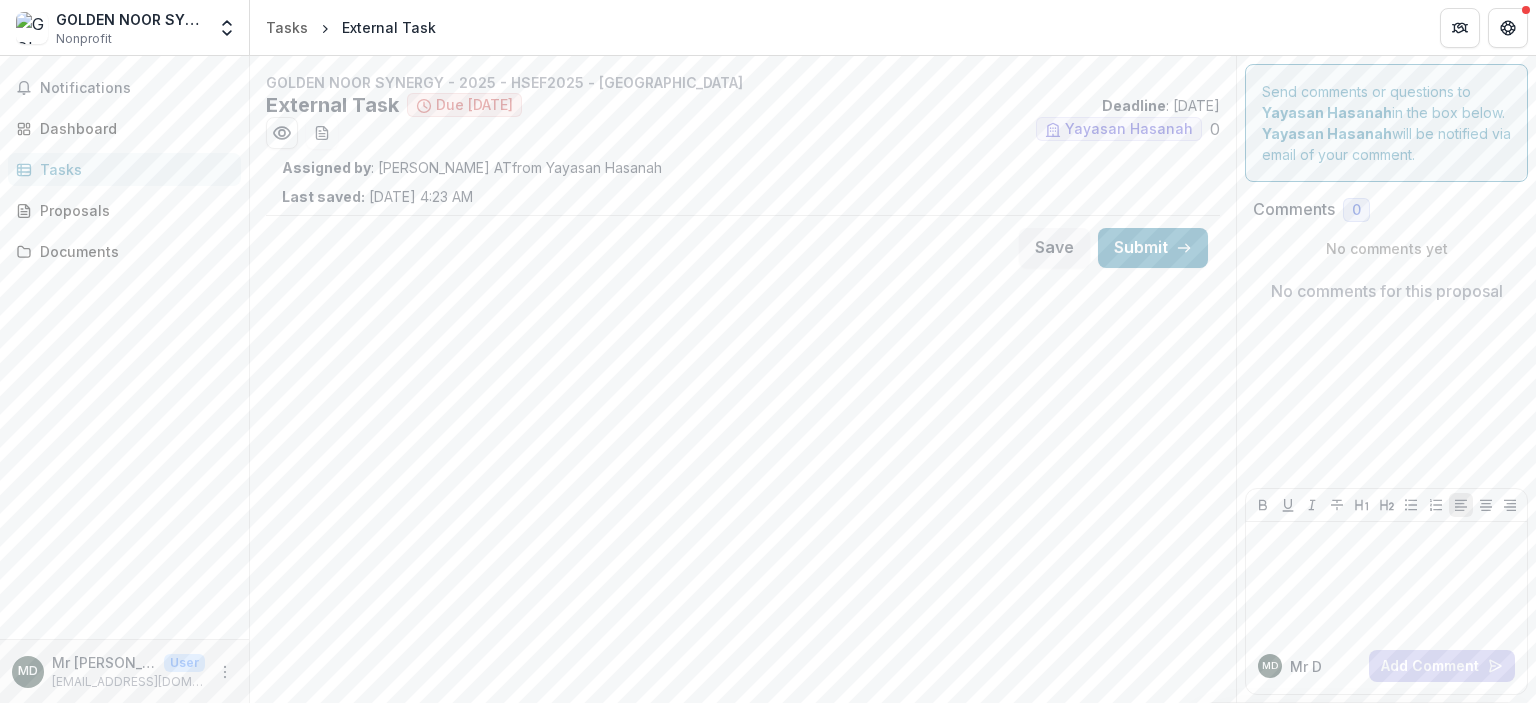 click on "Assigned by :   [PERSON_NAME] AT  from   Yayasan Hasanah" at bounding box center (743, 167) 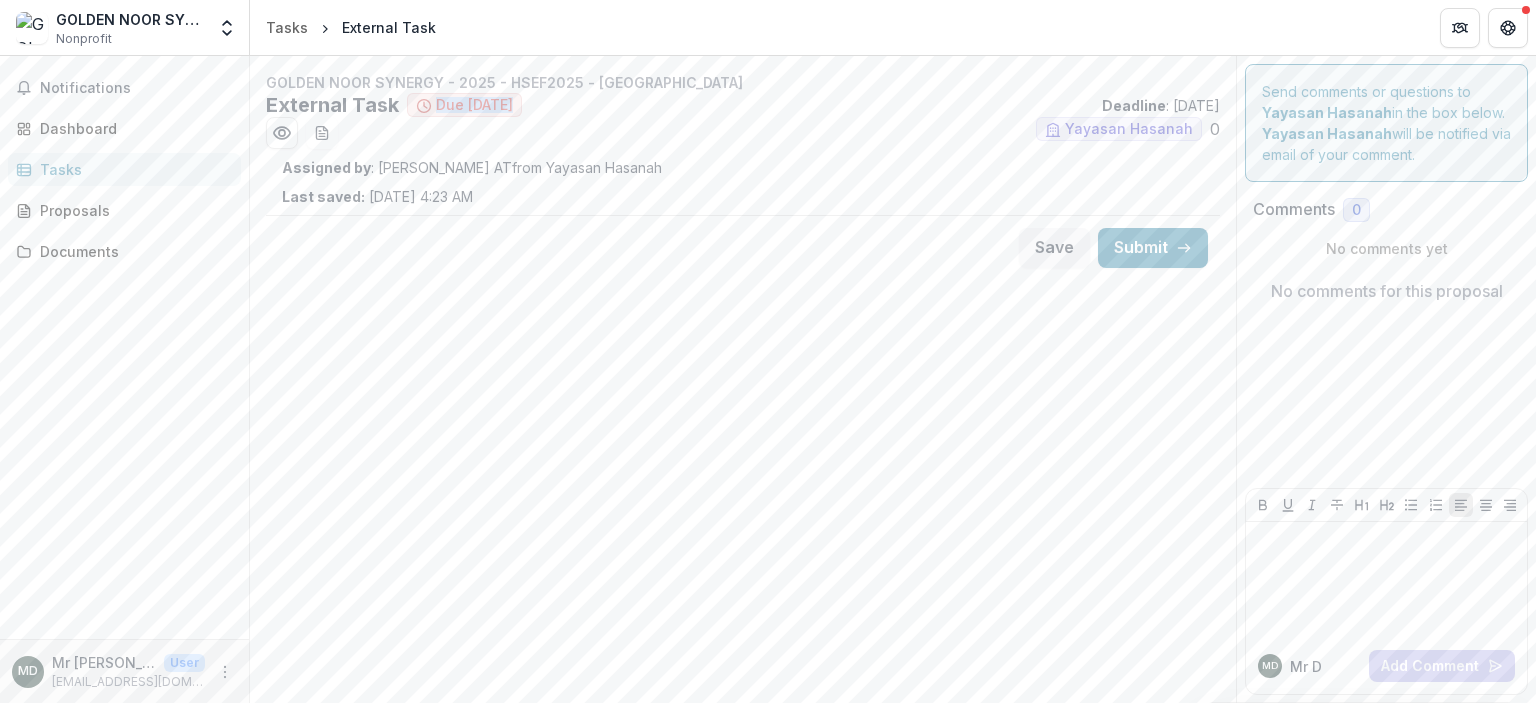 click on "Due [DATE]" at bounding box center (474, 105) 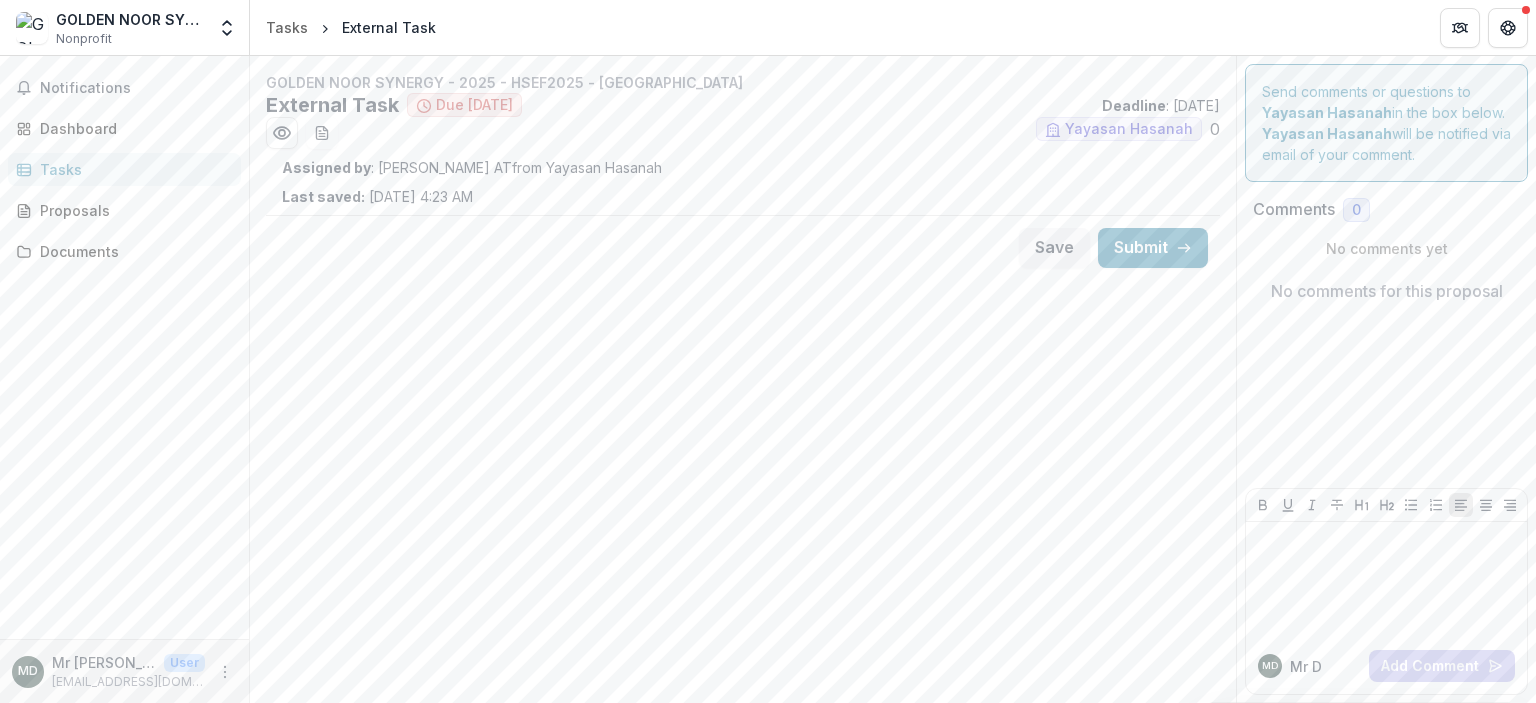 click on "Last saved:" at bounding box center (323, 196) 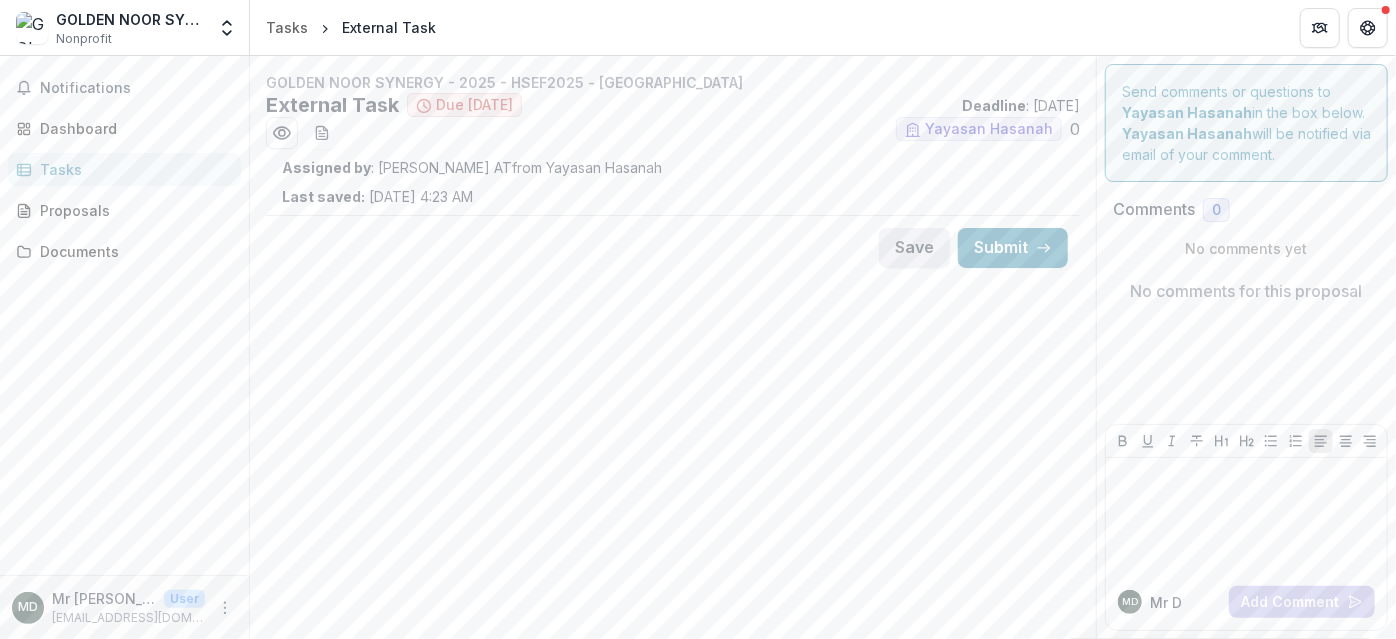 click on "Save" at bounding box center [914, 248] 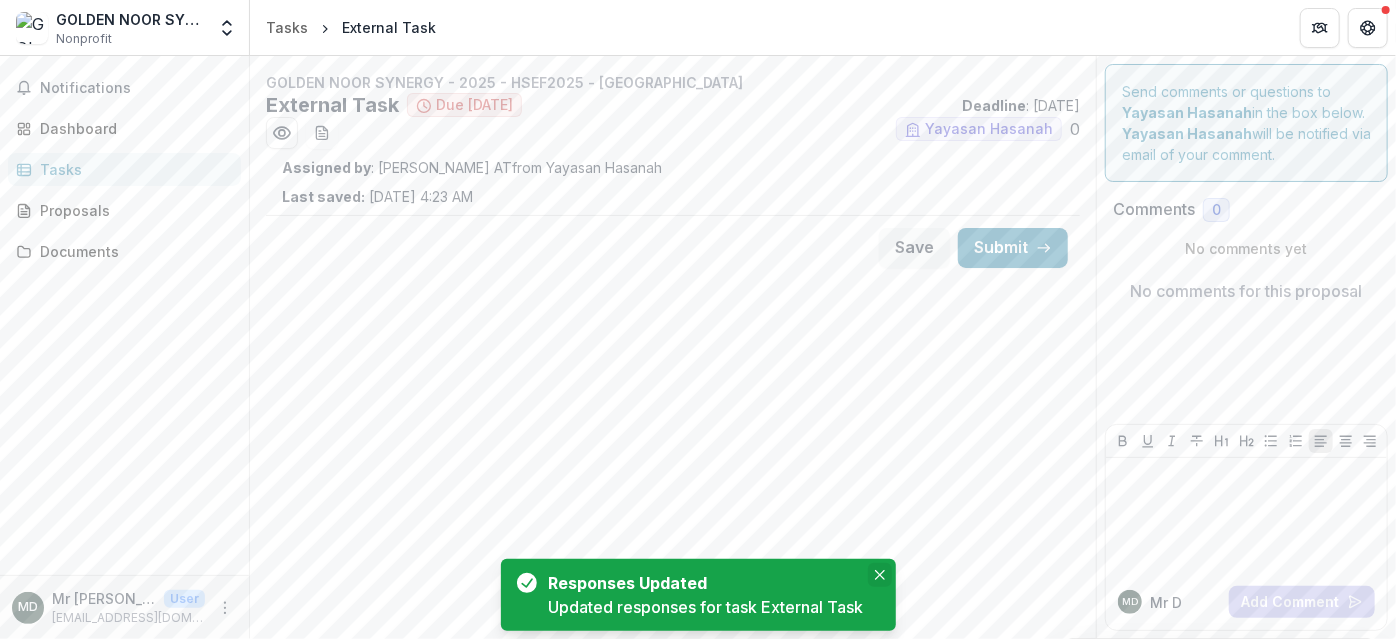 click 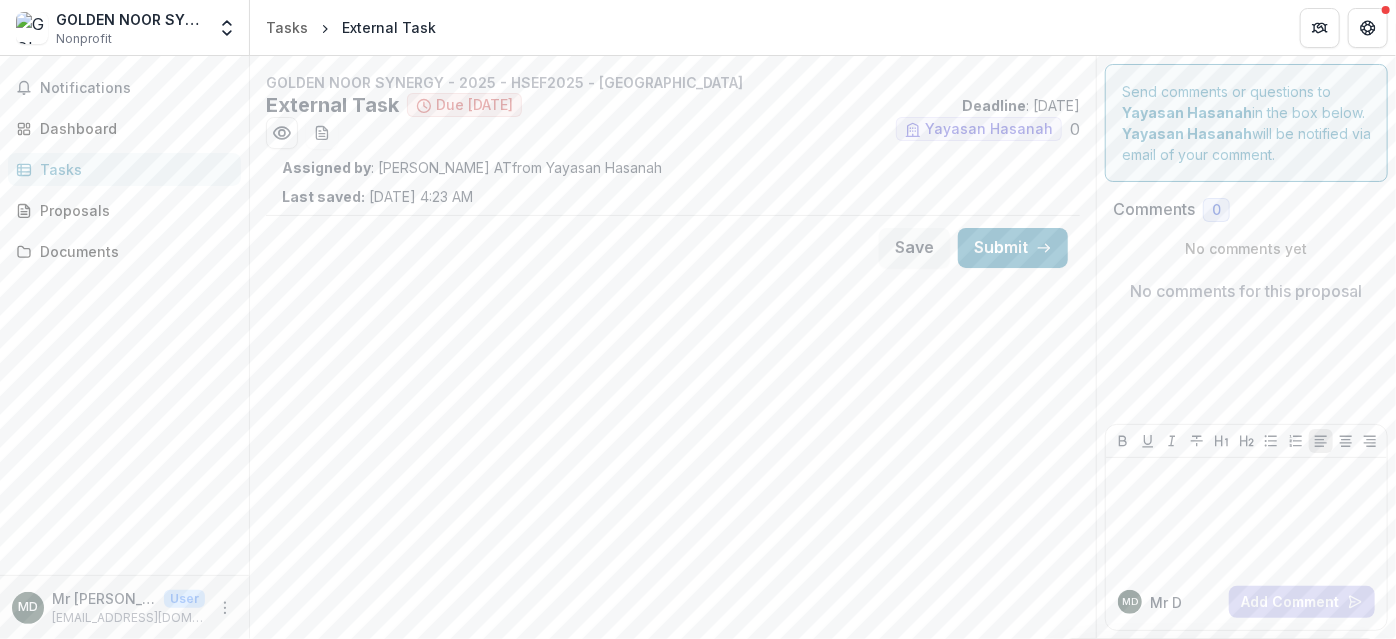 click on "Due [DATE]" at bounding box center (474, 105) 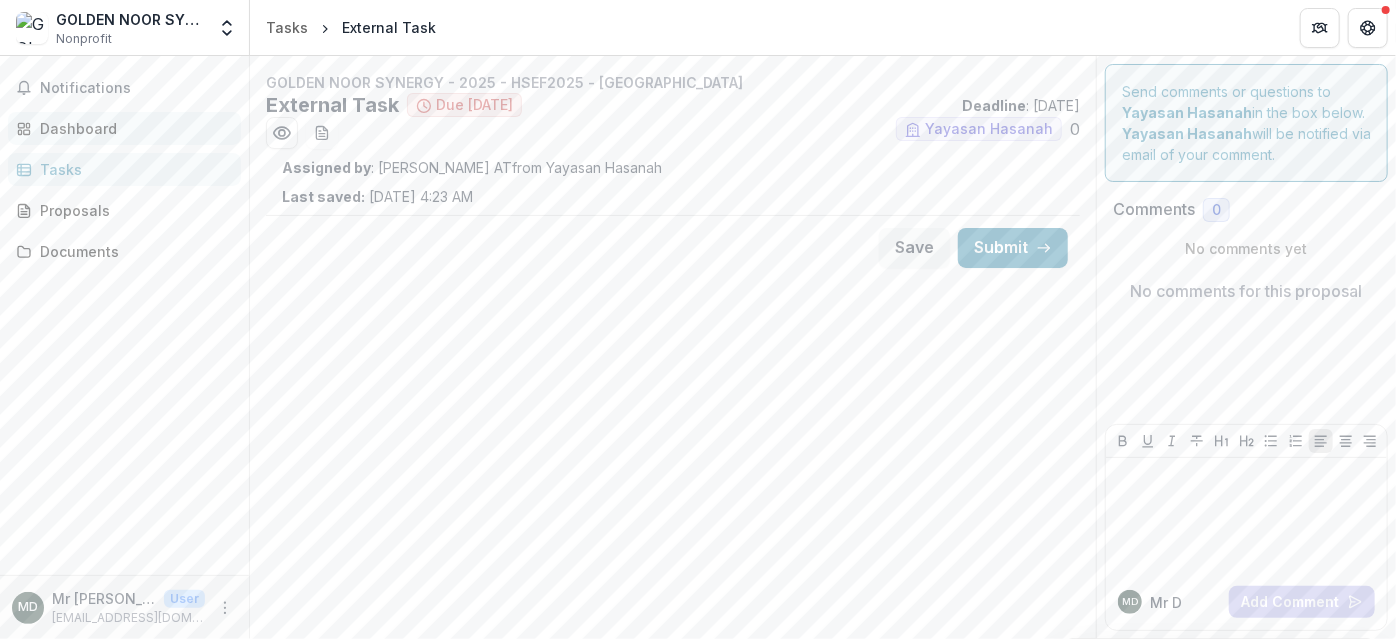 click on "Dashboard" at bounding box center [132, 128] 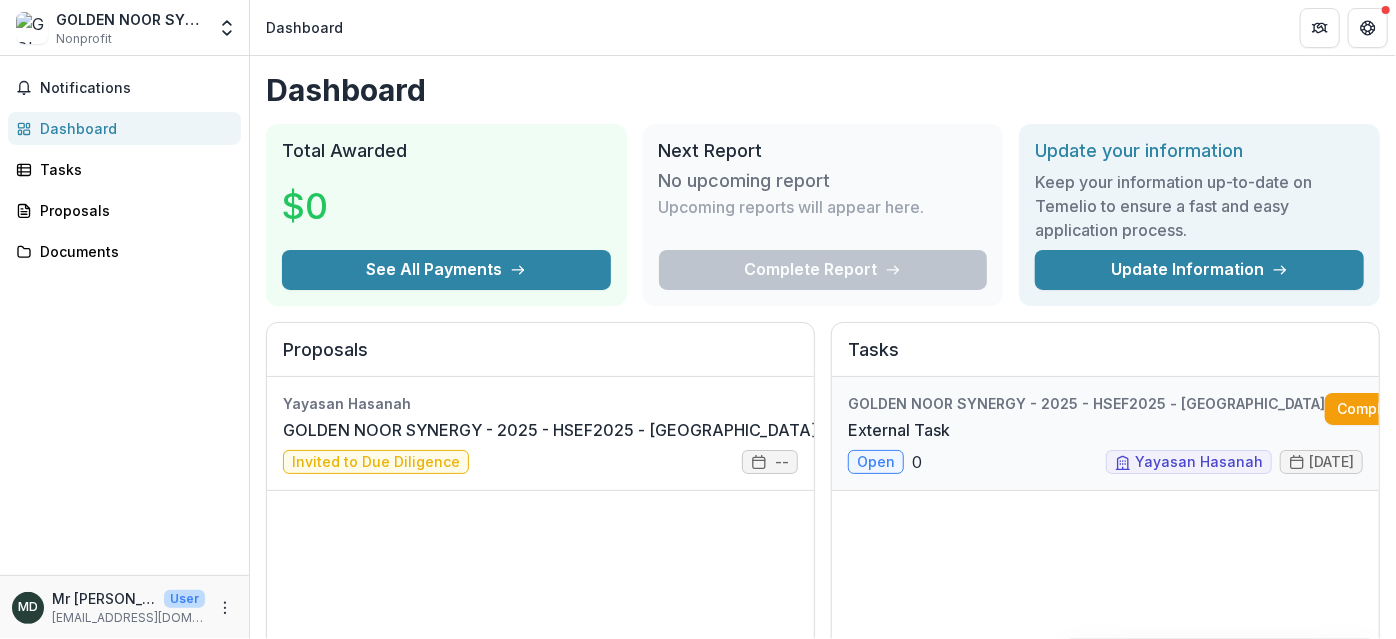 click on "External Task" at bounding box center [899, 430] 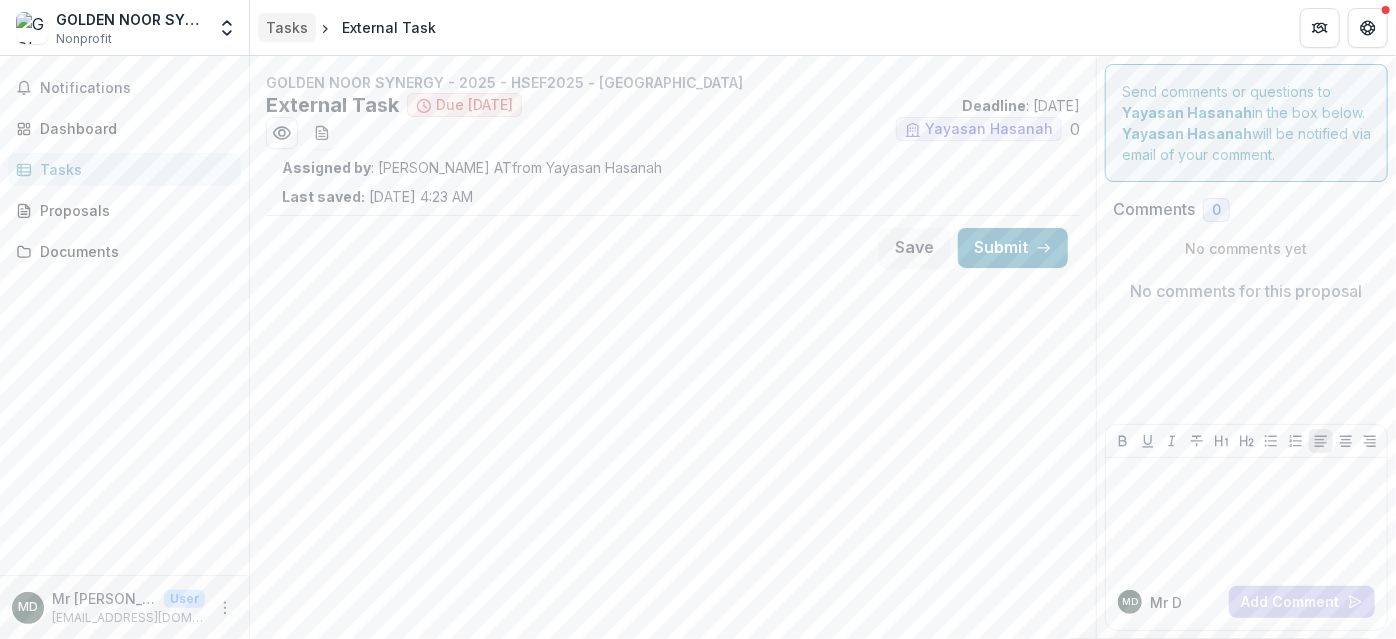 click on "Tasks" at bounding box center [287, 27] 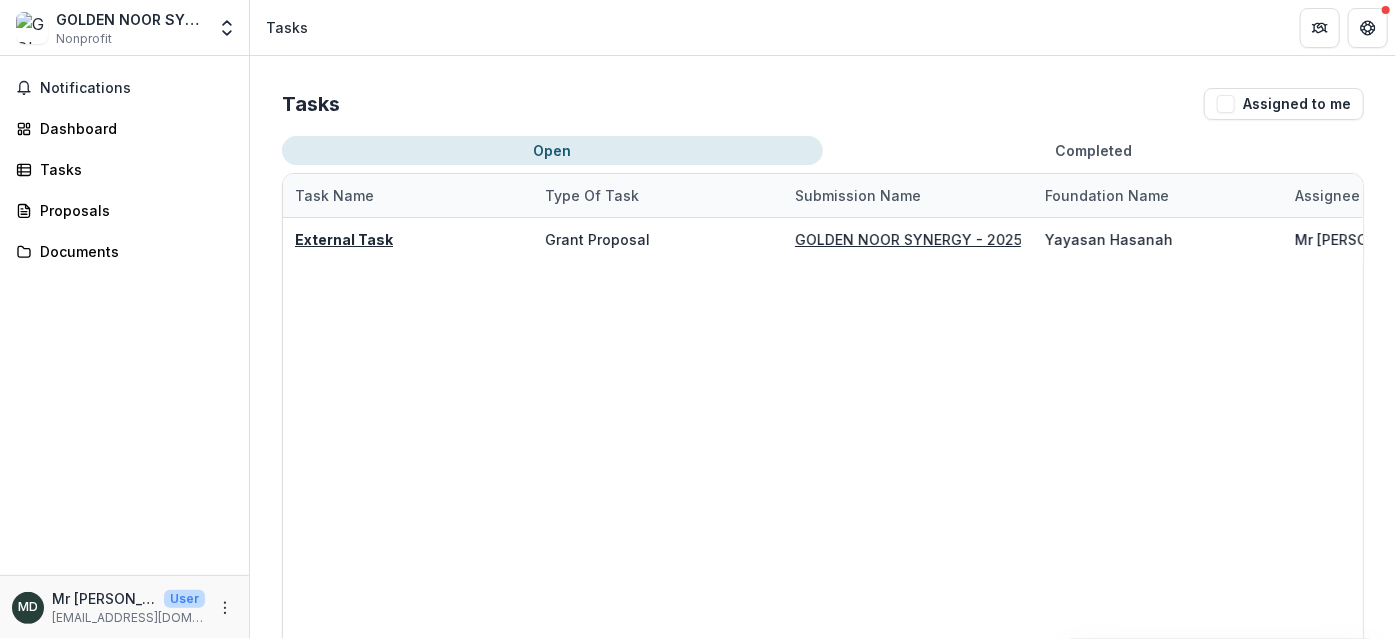 click on "Open" at bounding box center (552, 150) 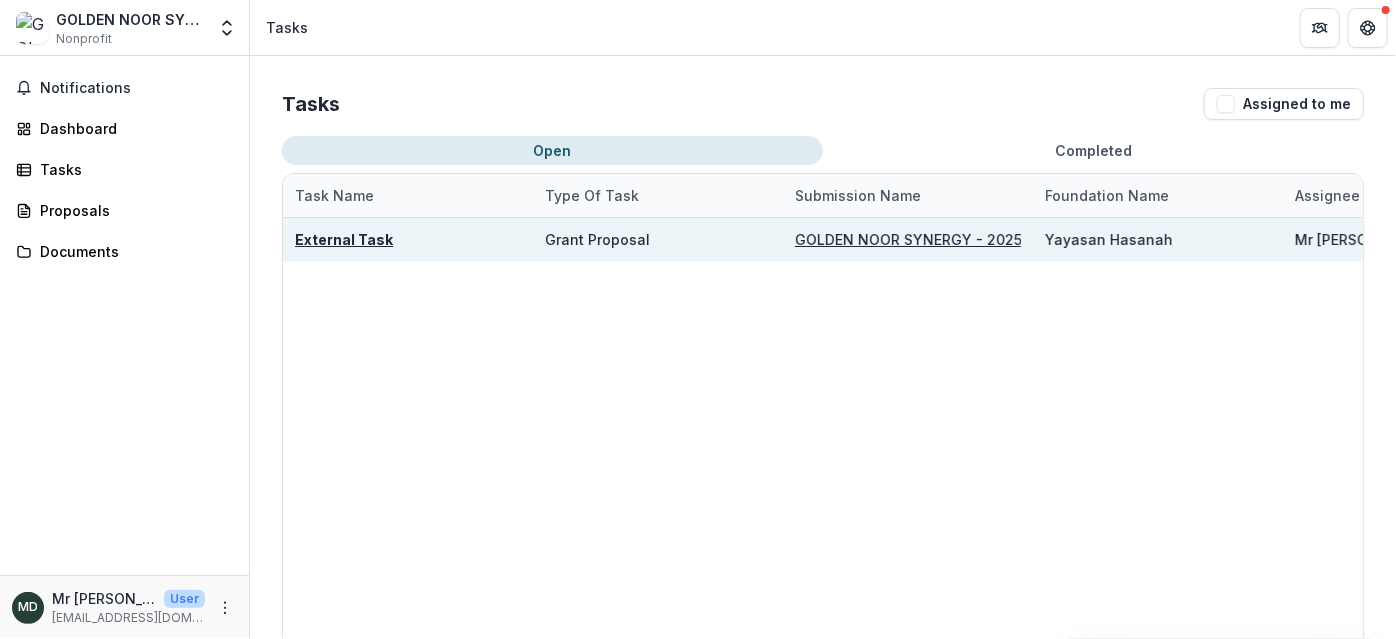 click on "GOLDEN NOOR SYNERGY - 2025 - HSEF2025 - [GEOGRAPHIC_DATA]" at bounding box center (1029, 239) 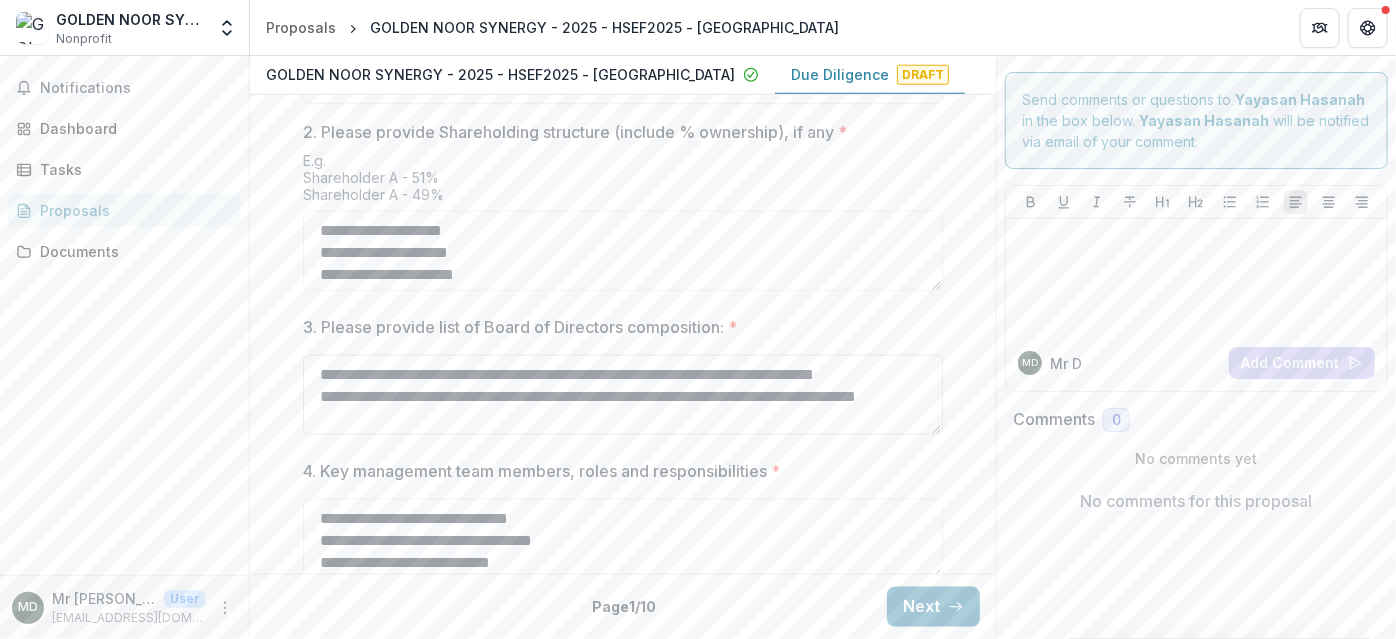 scroll, scrollTop: 1011, scrollLeft: 0, axis: vertical 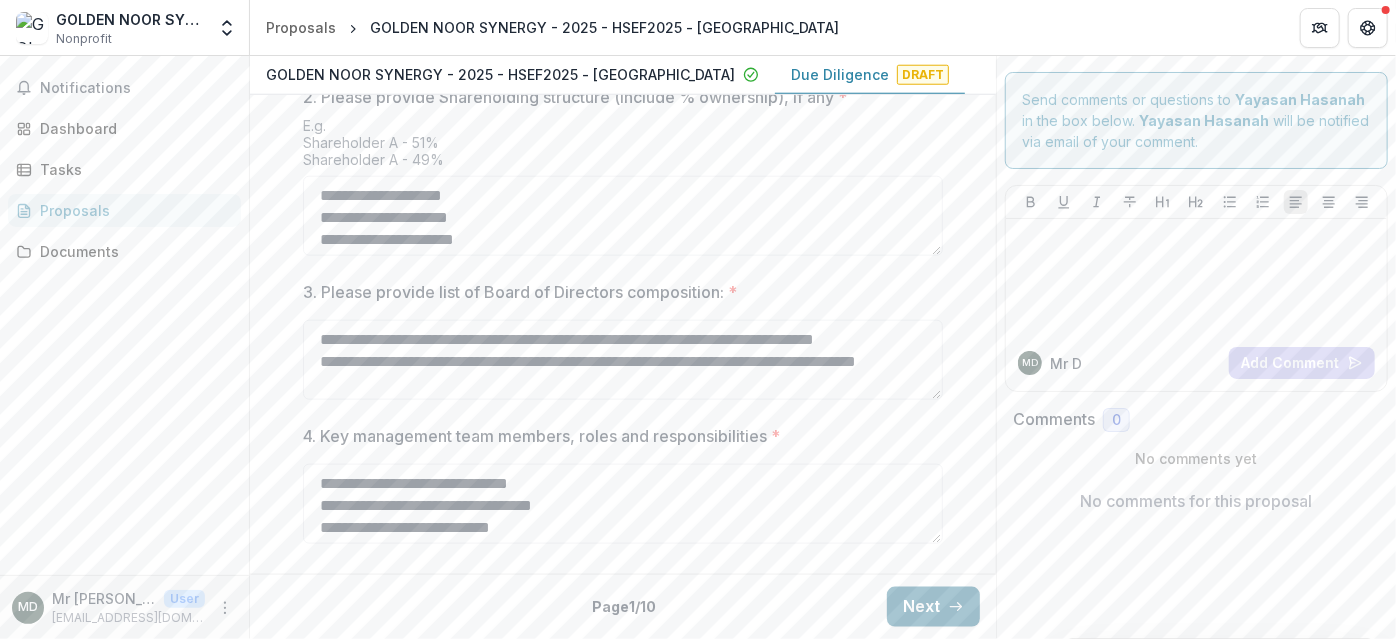 click on "Next" at bounding box center (933, 607) 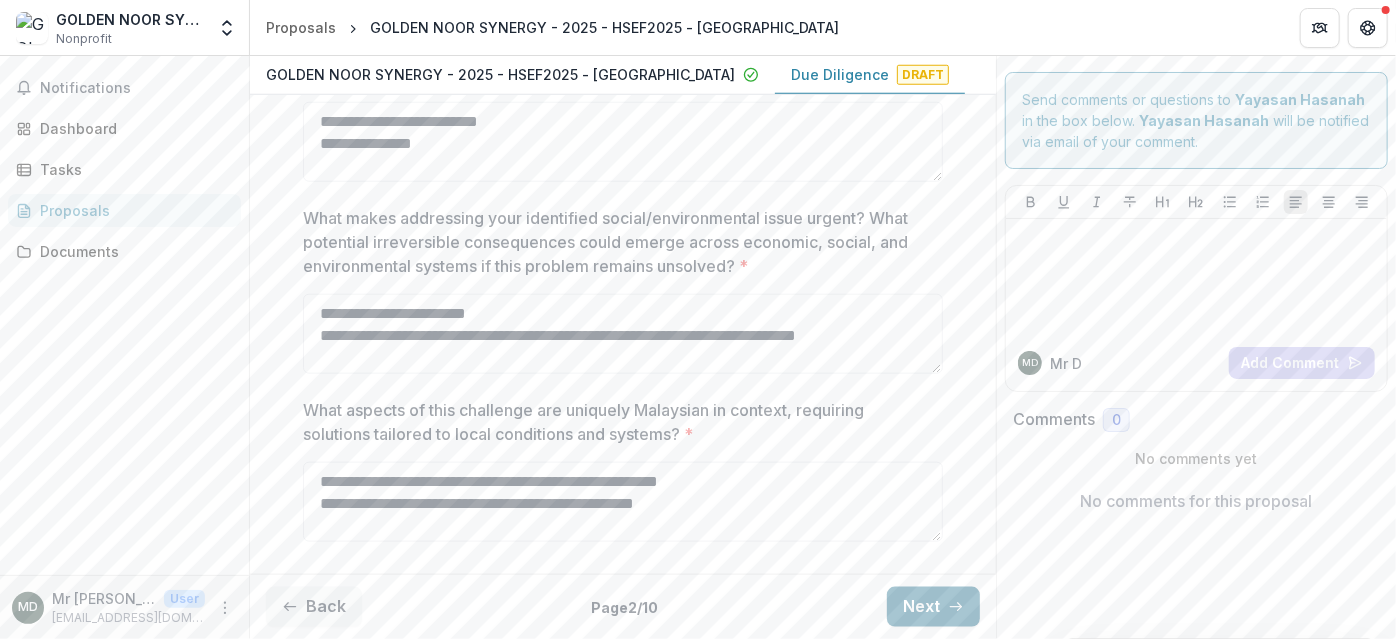 scroll, scrollTop: 0, scrollLeft: 0, axis: both 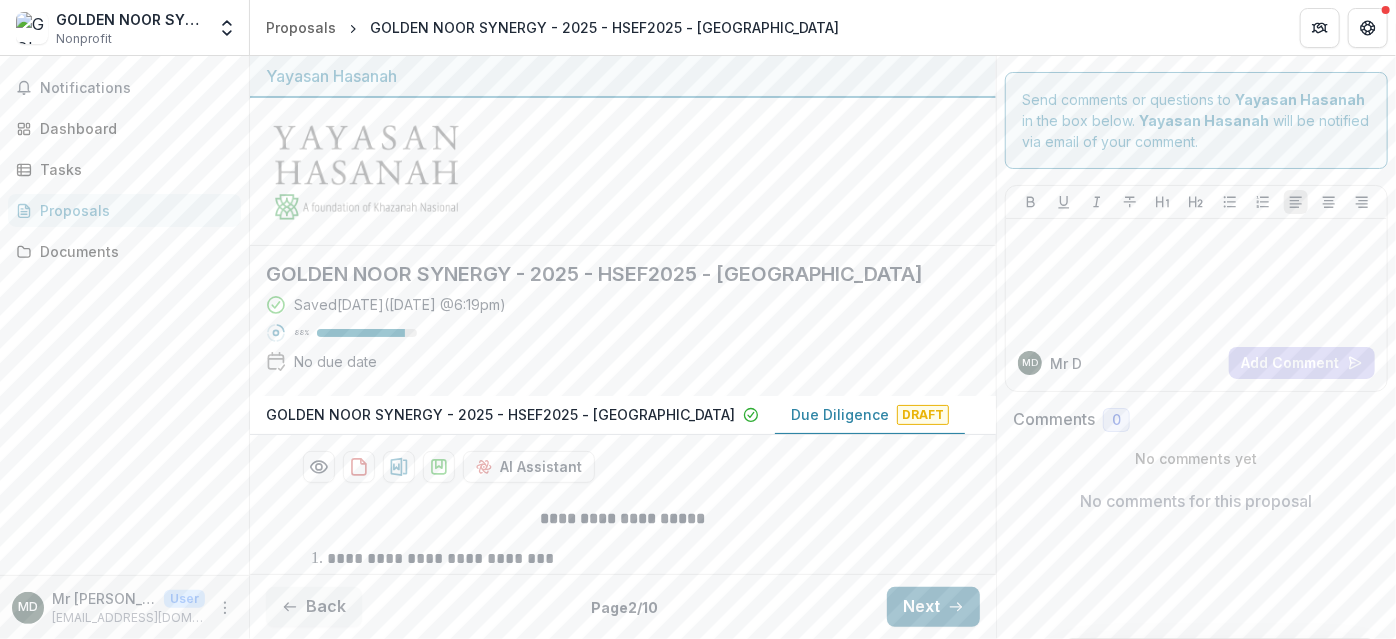 click on "Next" at bounding box center (933, 607) 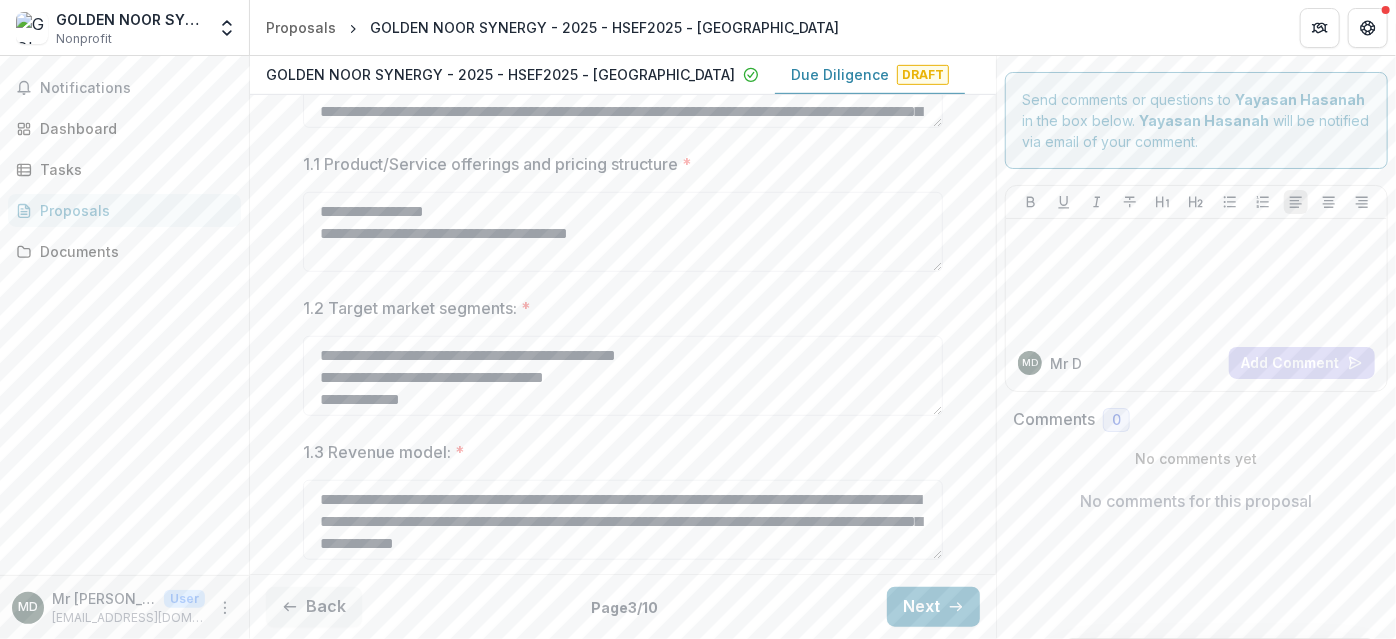 scroll, scrollTop: 554, scrollLeft: 0, axis: vertical 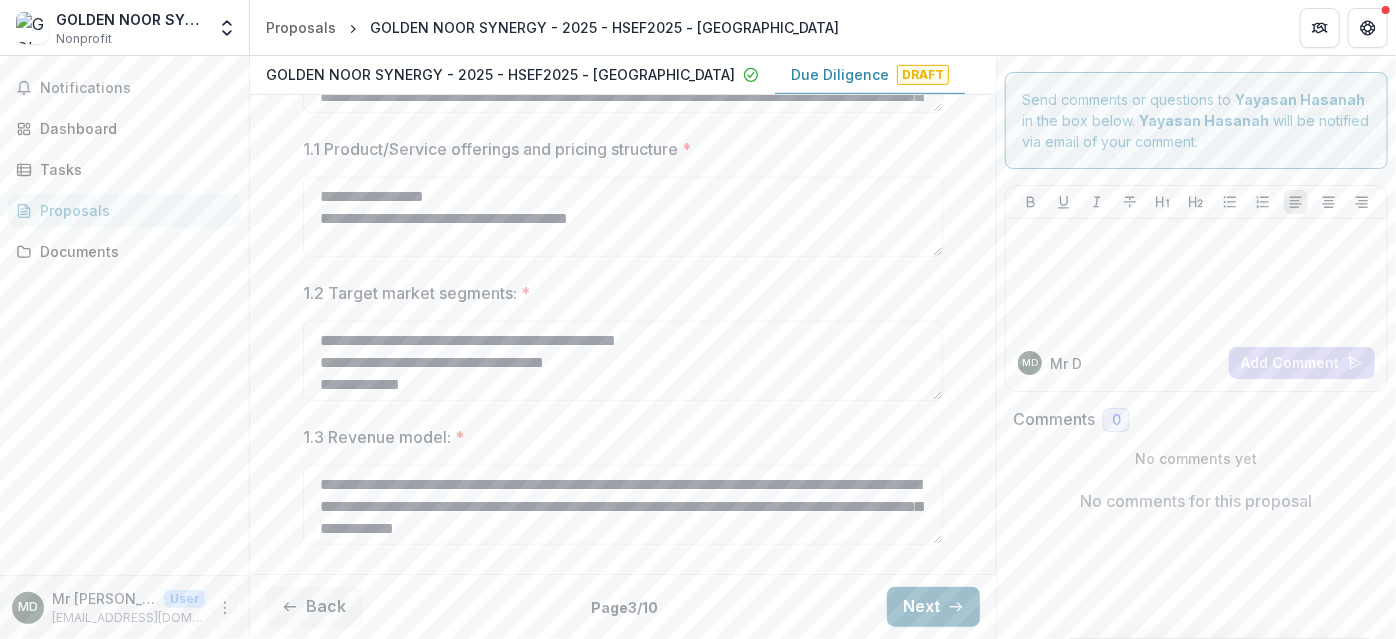 click on "Next" at bounding box center (933, 607) 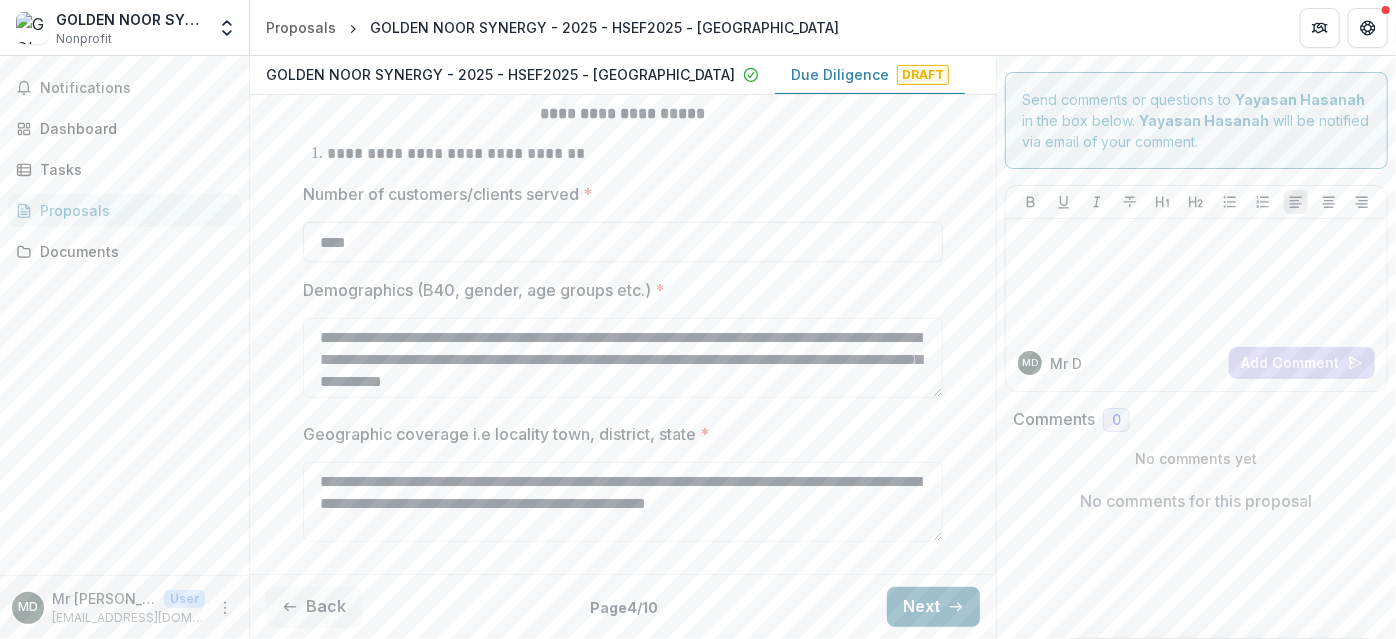 scroll, scrollTop: 0, scrollLeft: 0, axis: both 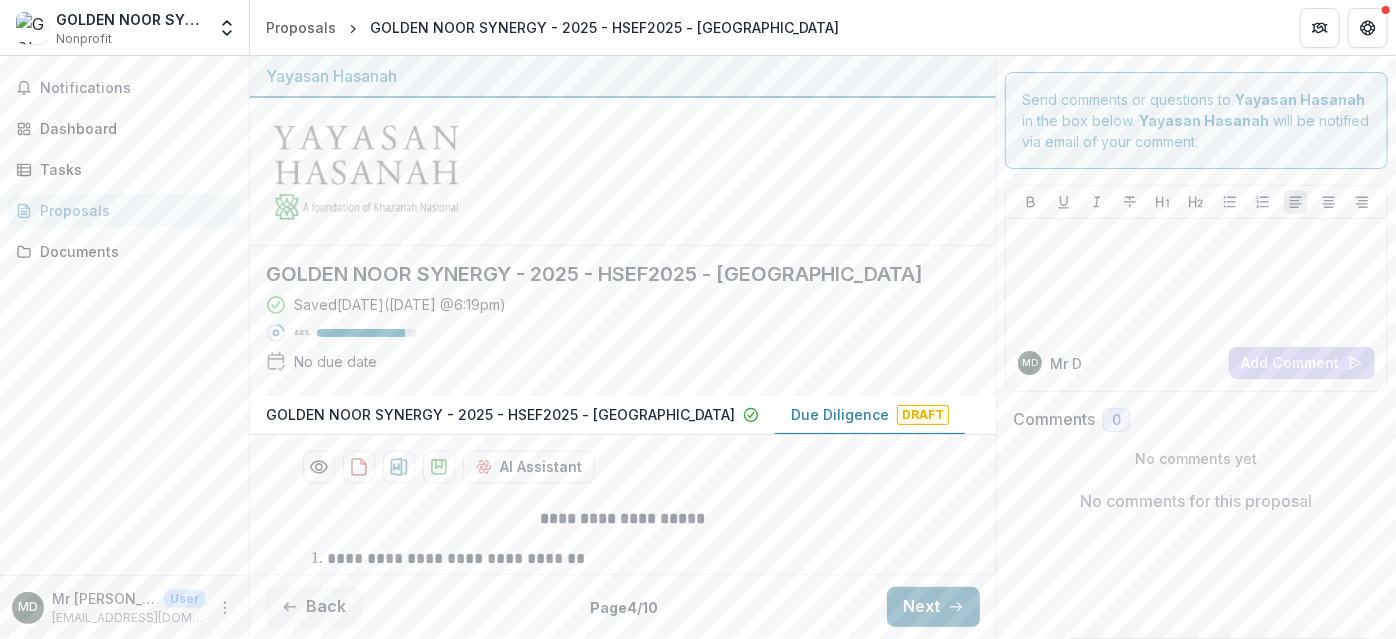 click on "Next" at bounding box center (933, 607) 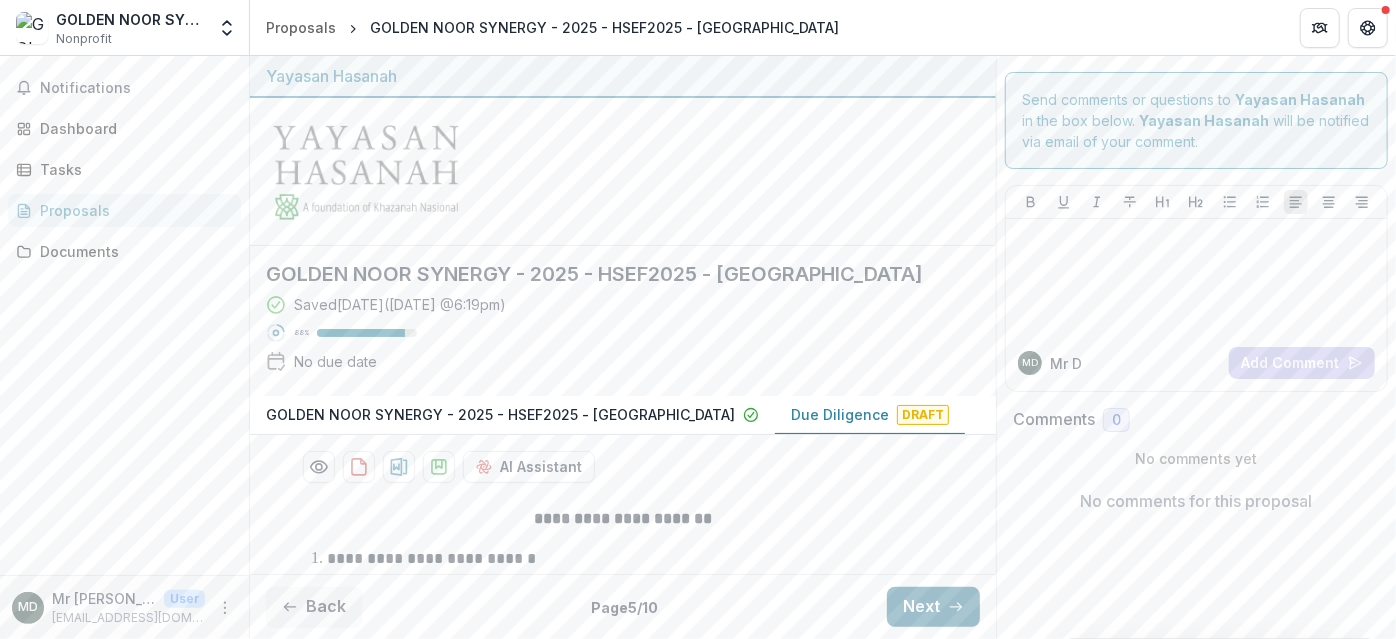 click on "Next" at bounding box center [933, 607] 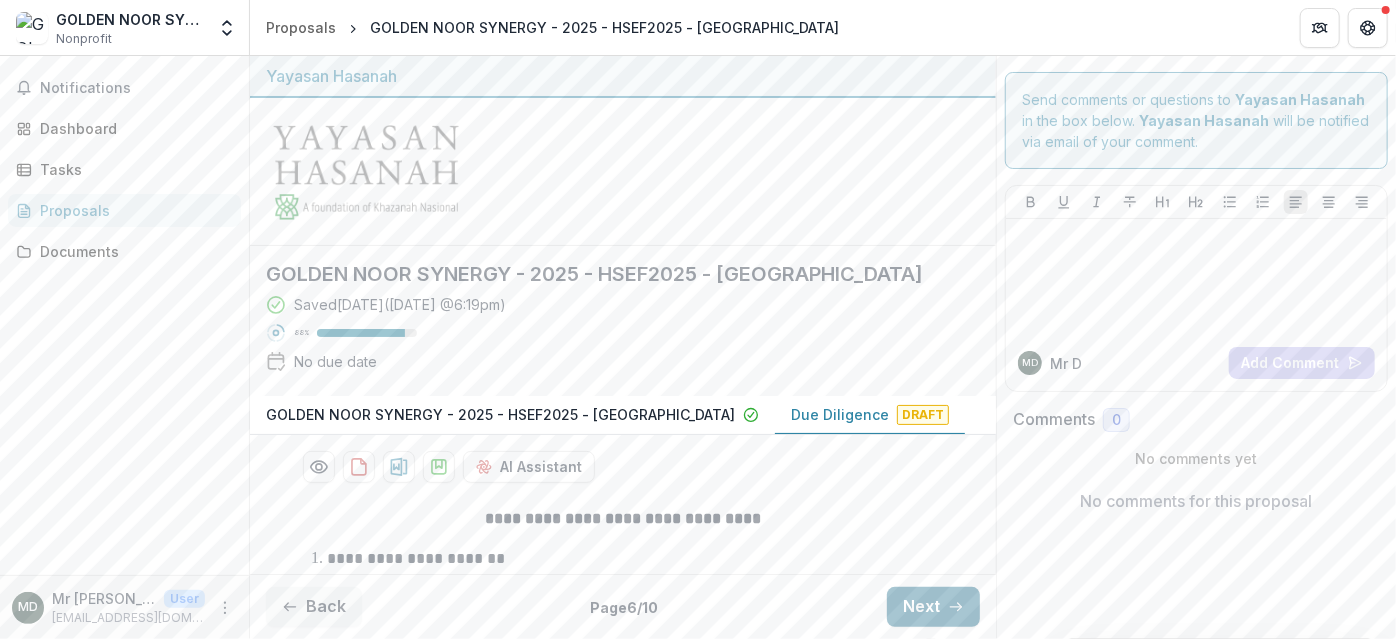 click on "Next" at bounding box center [933, 607] 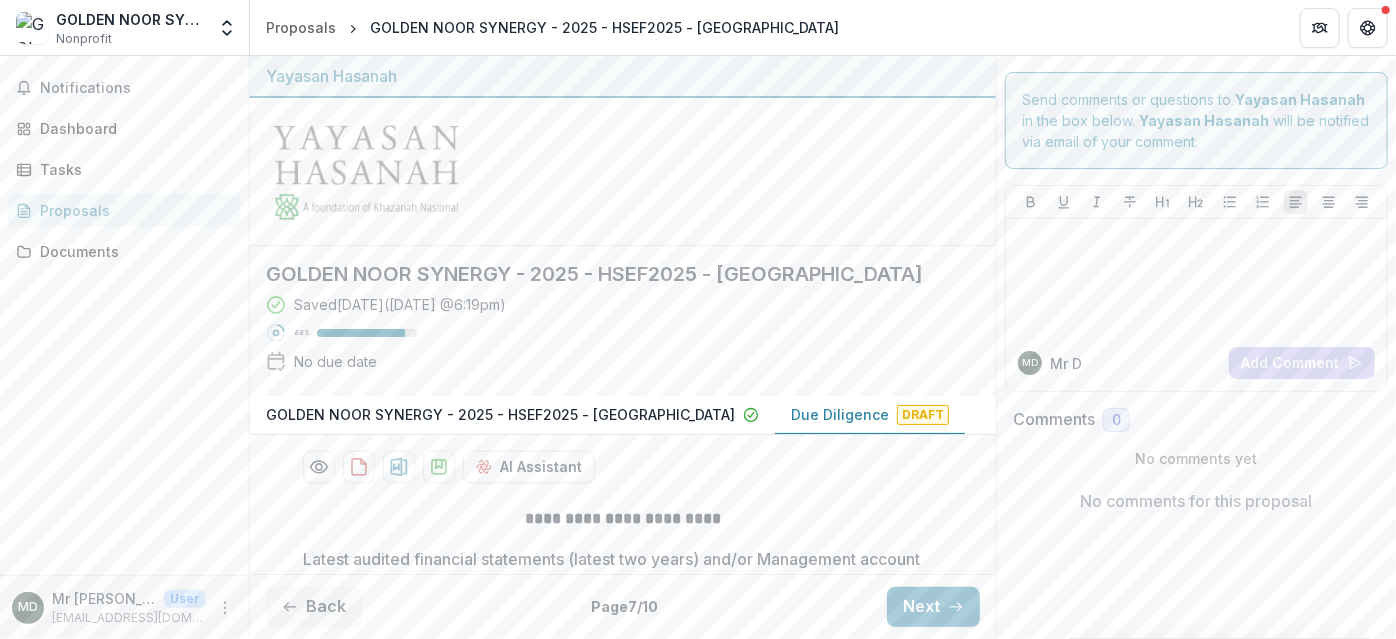 scroll, scrollTop: 363, scrollLeft: 0, axis: vertical 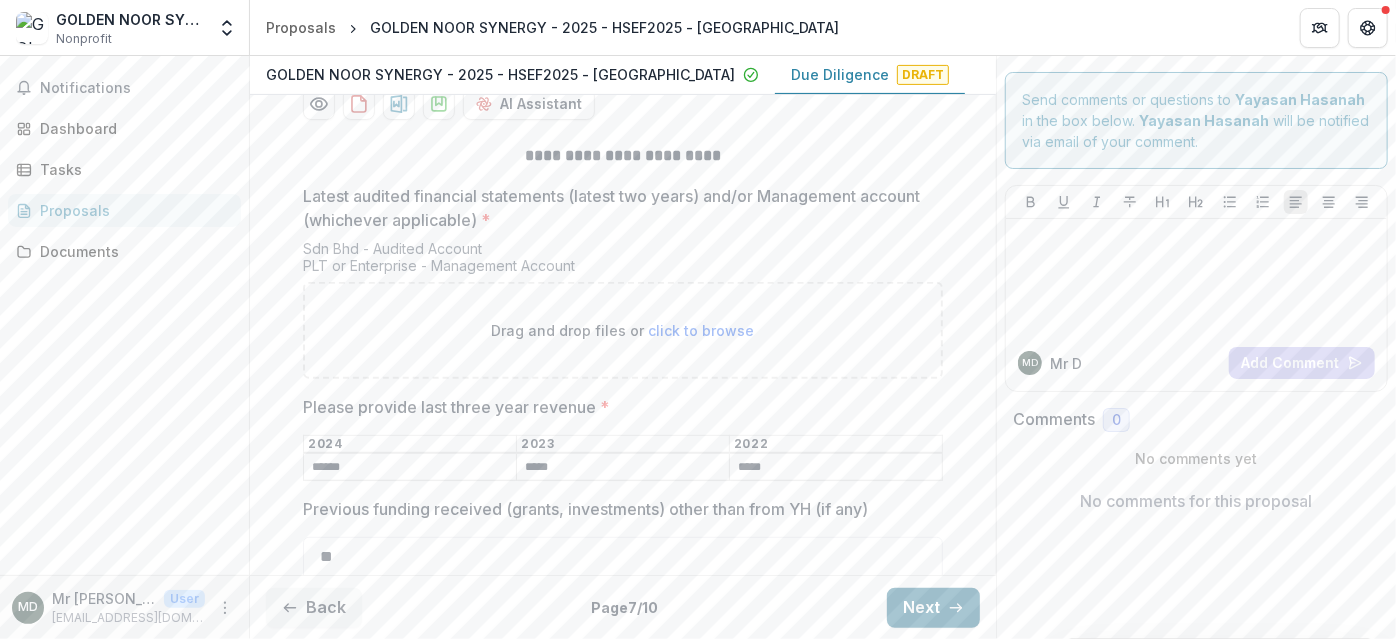 click on "Next" at bounding box center (933, 607) 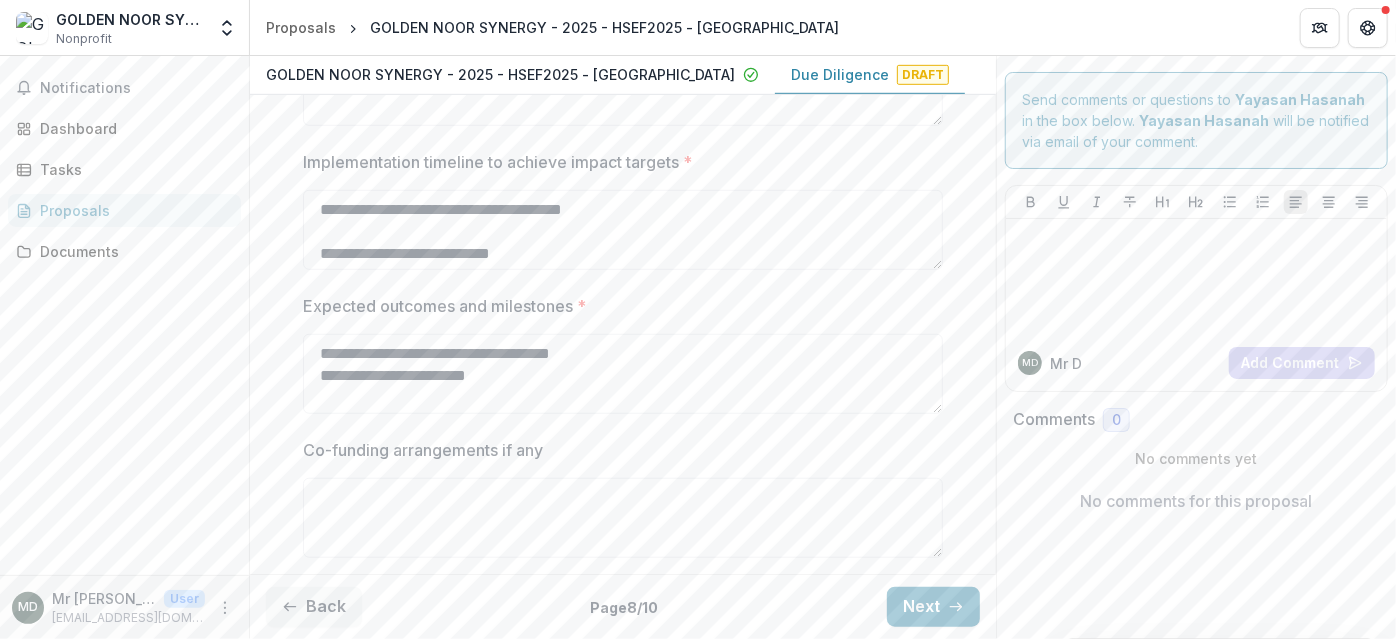 scroll, scrollTop: 650, scrollLeft: 0, axis: vertical 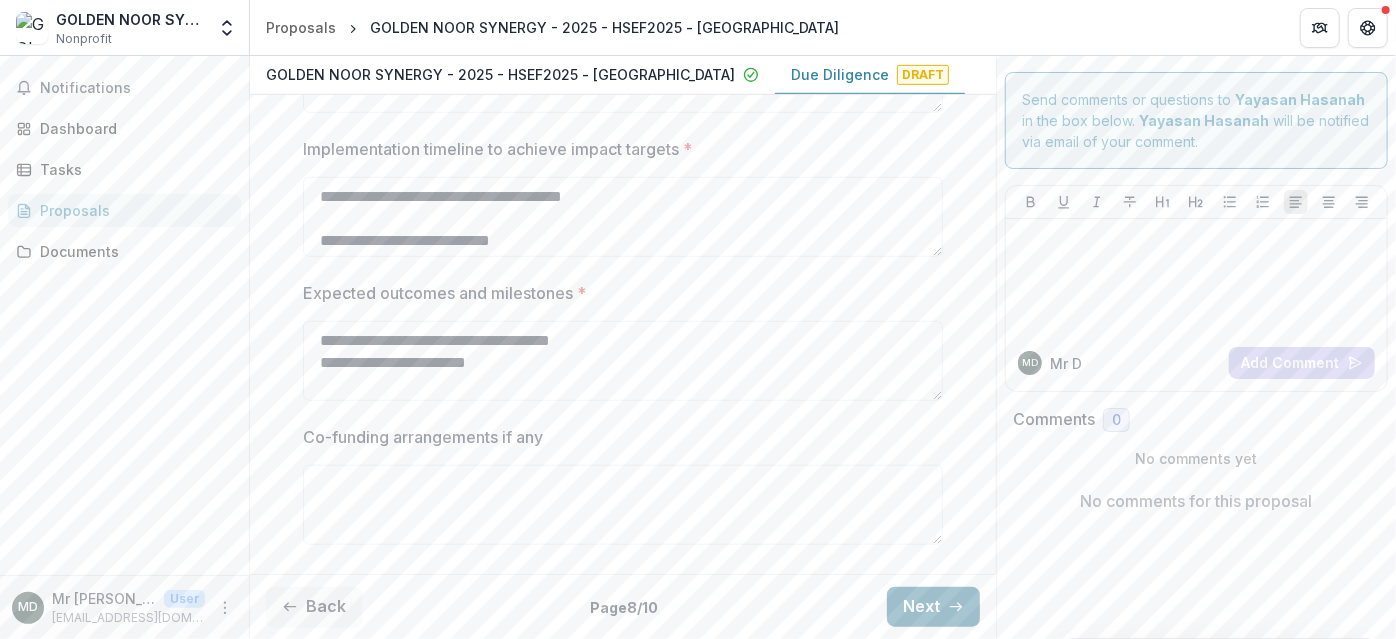 click on "Next" at bounding box center (933, 607) 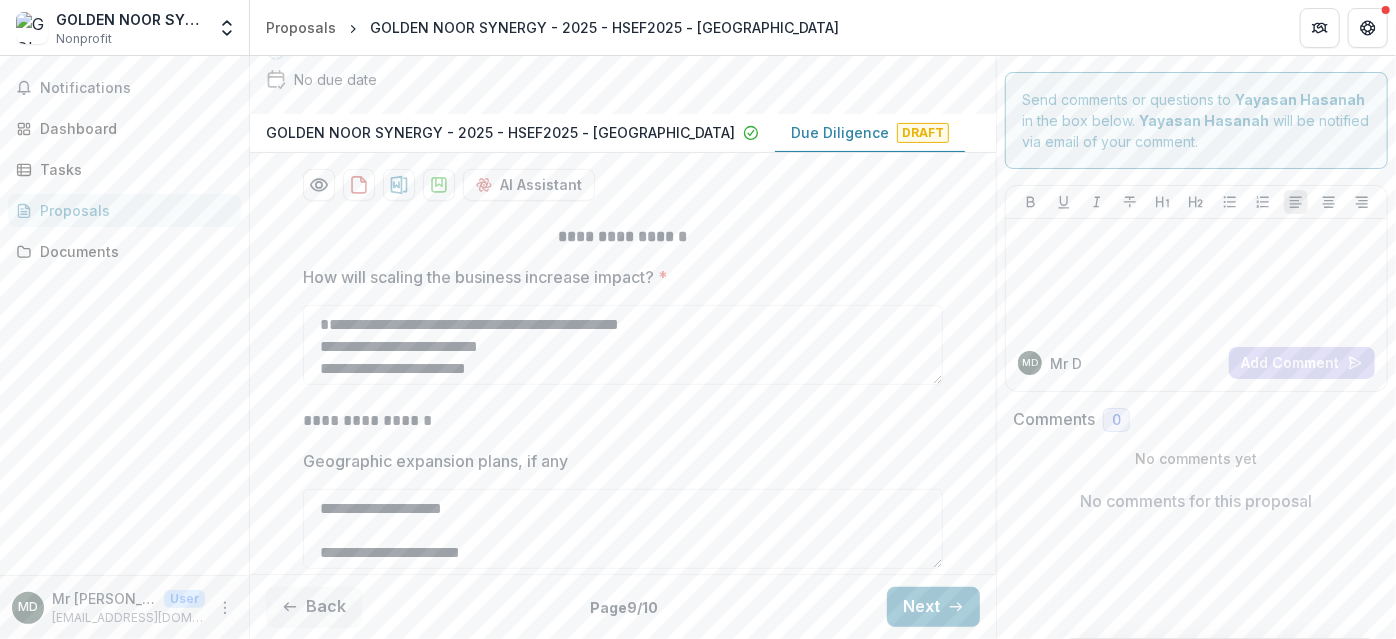 scroll, scrollTop: 363, scrollLeft: 0, axis: vertical 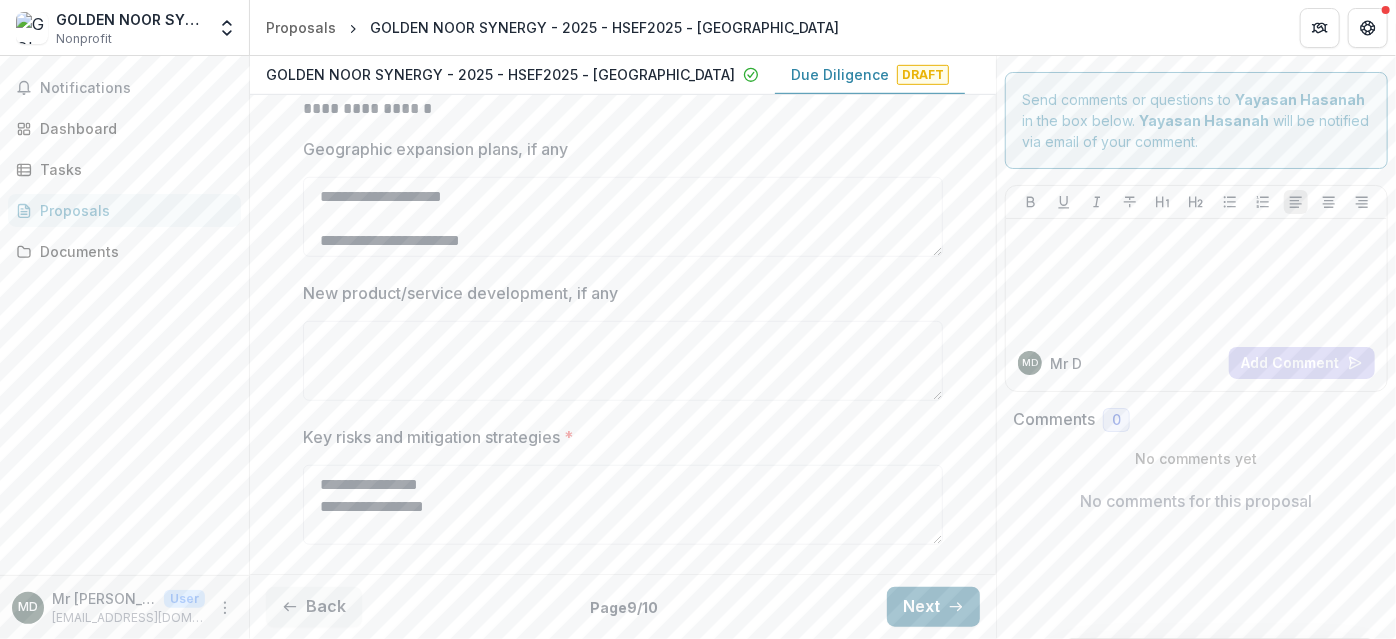 click on "Next" at bounding box center (933, 607) 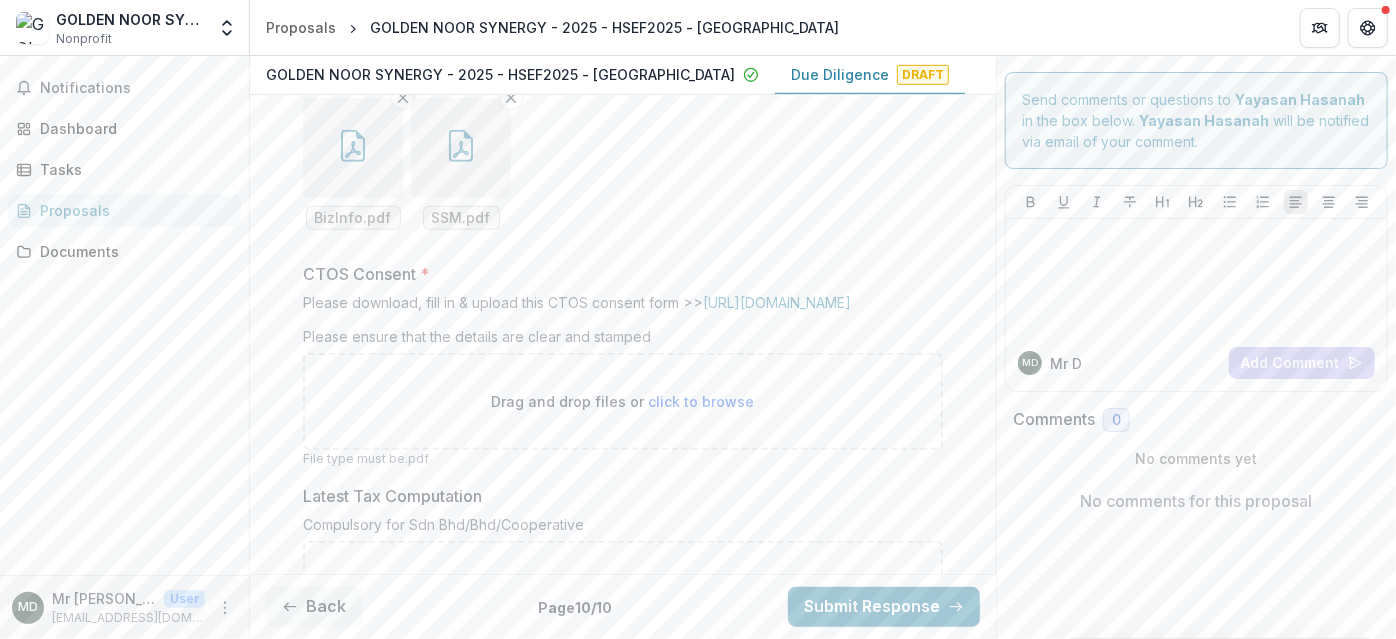 scroll, scrollTop: 727, scrollLeft: 0, axis: vertical 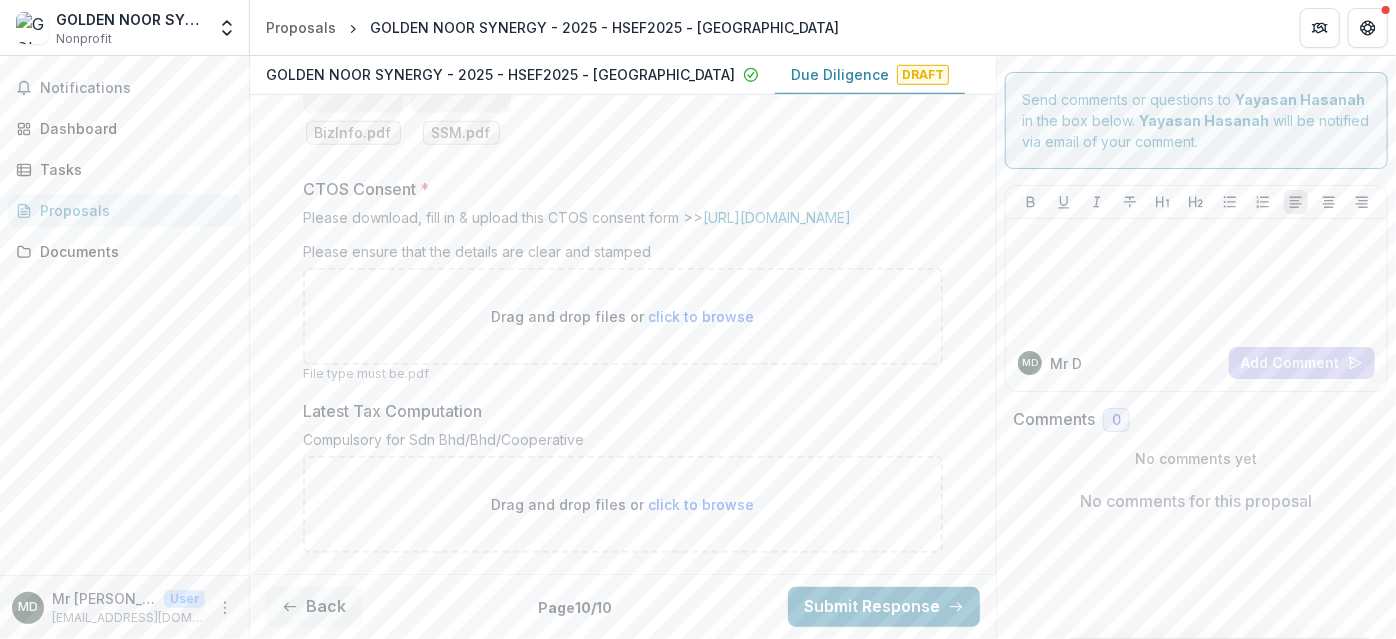 click on "click to browse" at bounding box center (702, 316) 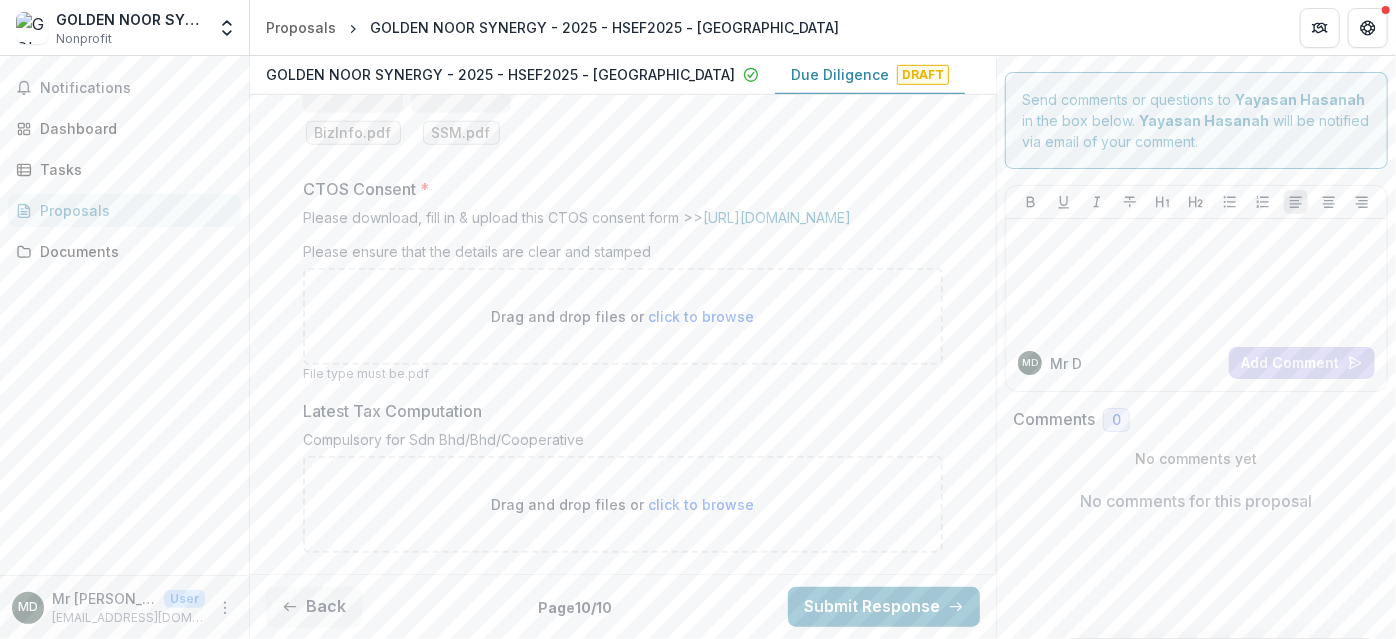 click on "click to browse" at bounding box center [702, 316] 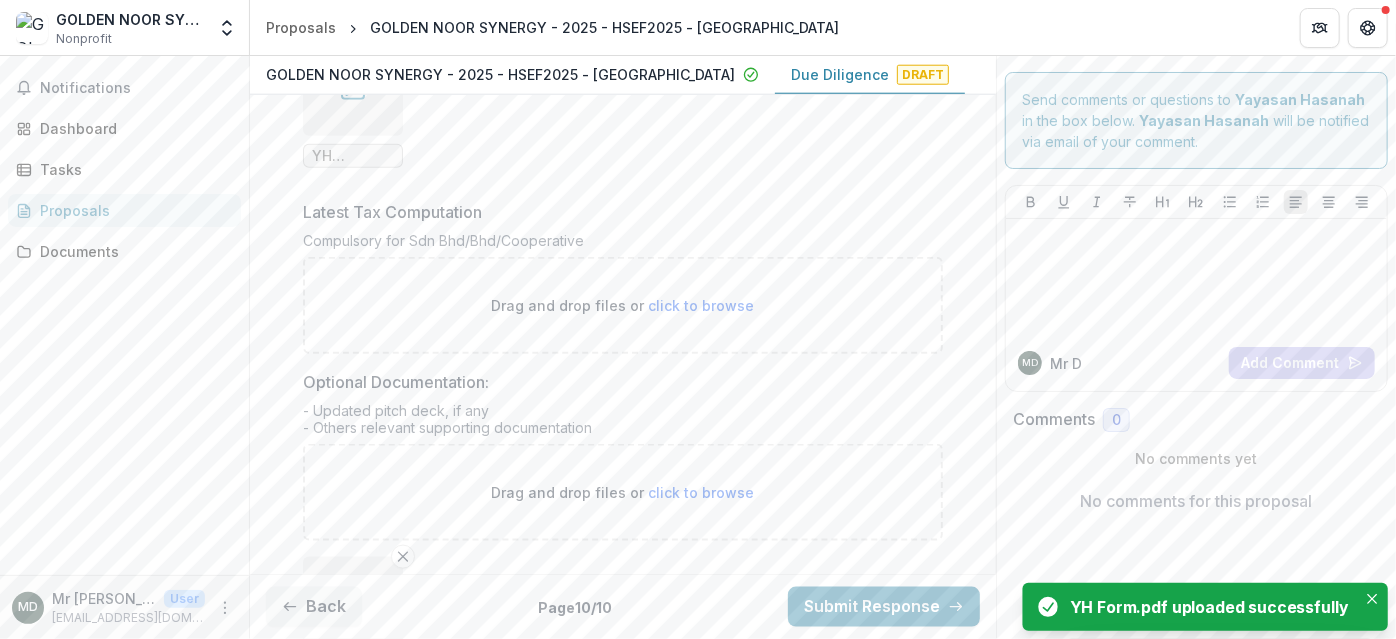 scroll, scrollTop: 1181, scrollLeft: 0, axis: vertical 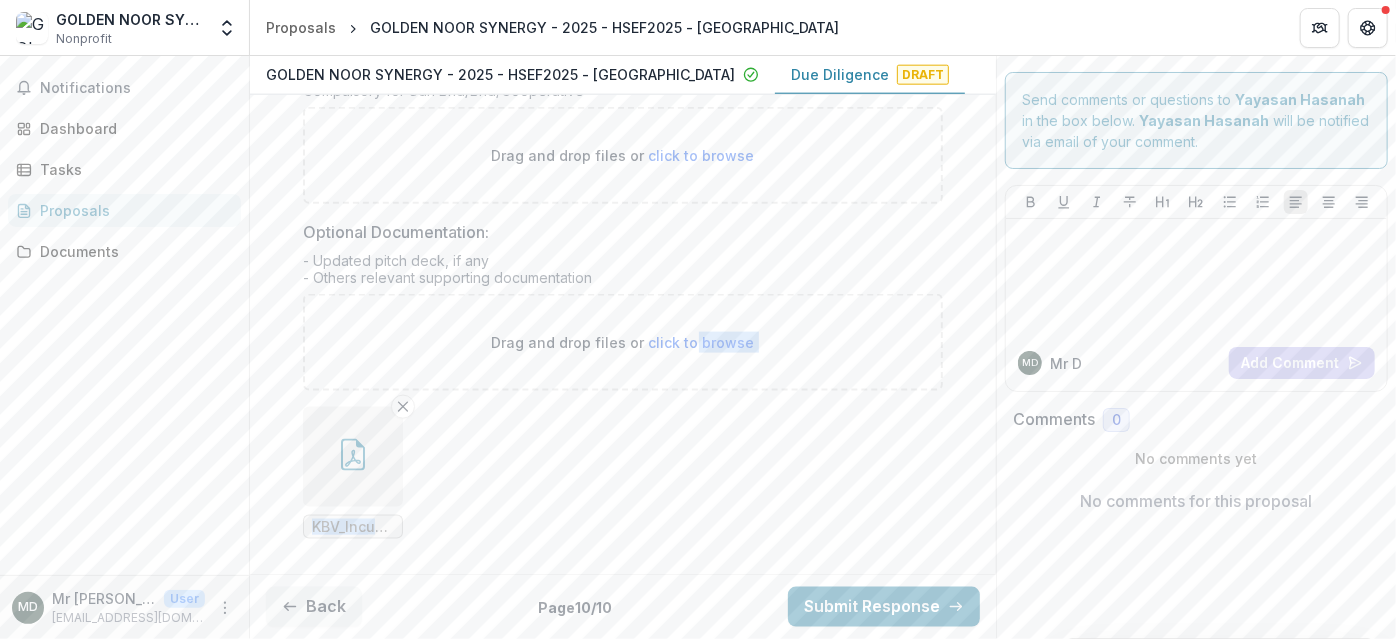 drag, startPoint x: 693, startPoint y: 337, endPoint x: 426, endPoint y: 516, distance: 321.44983 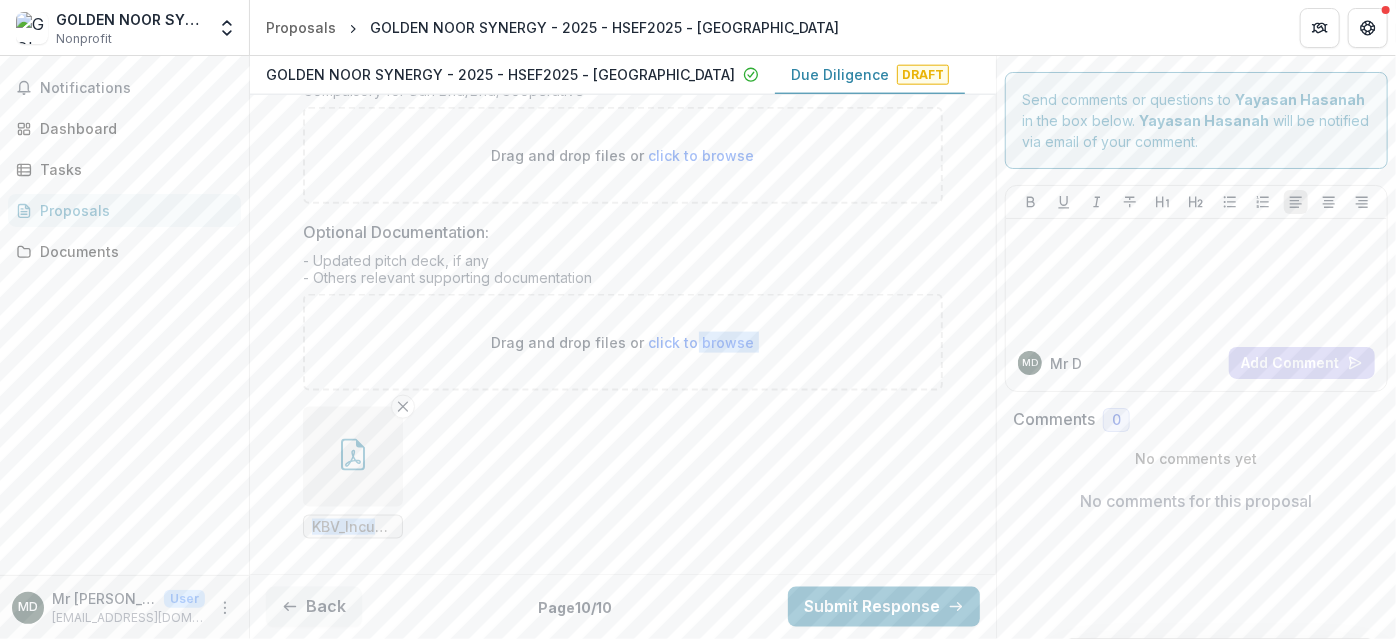 click on "KBV_Incubator2.pdf" at bounding box center (623, 473) 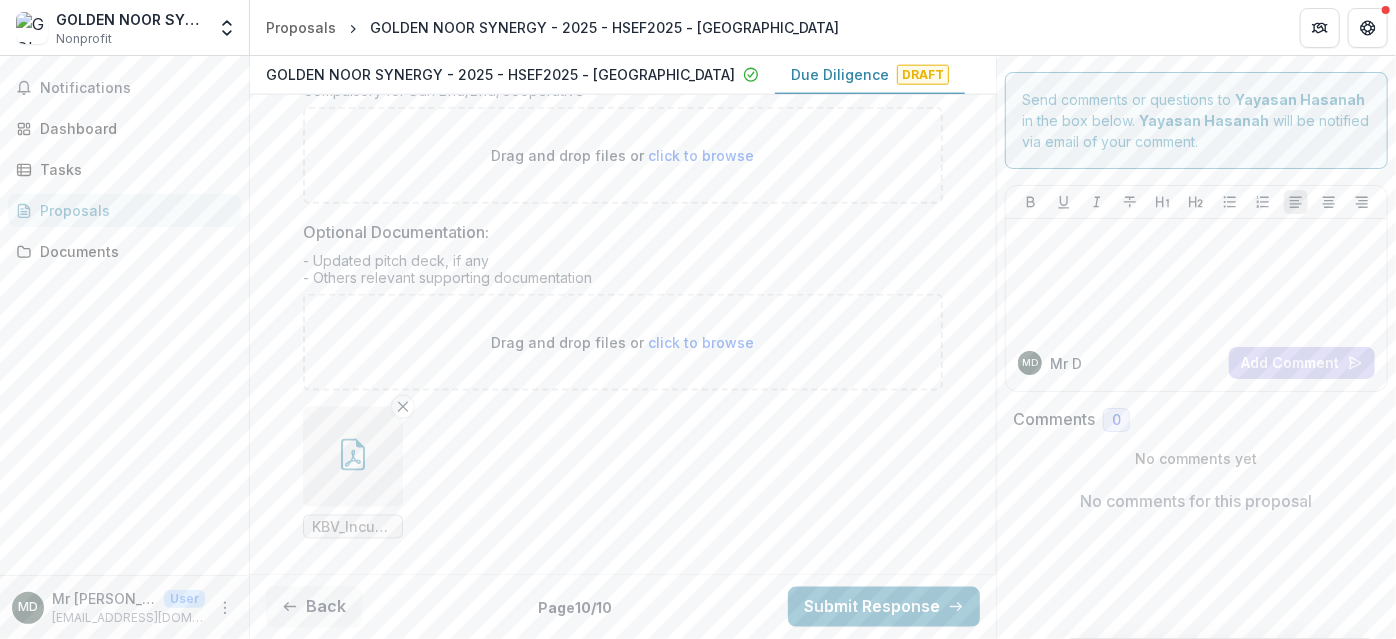 click on "Drag and drop files or   click to browse" at bounding box center [623, 342] 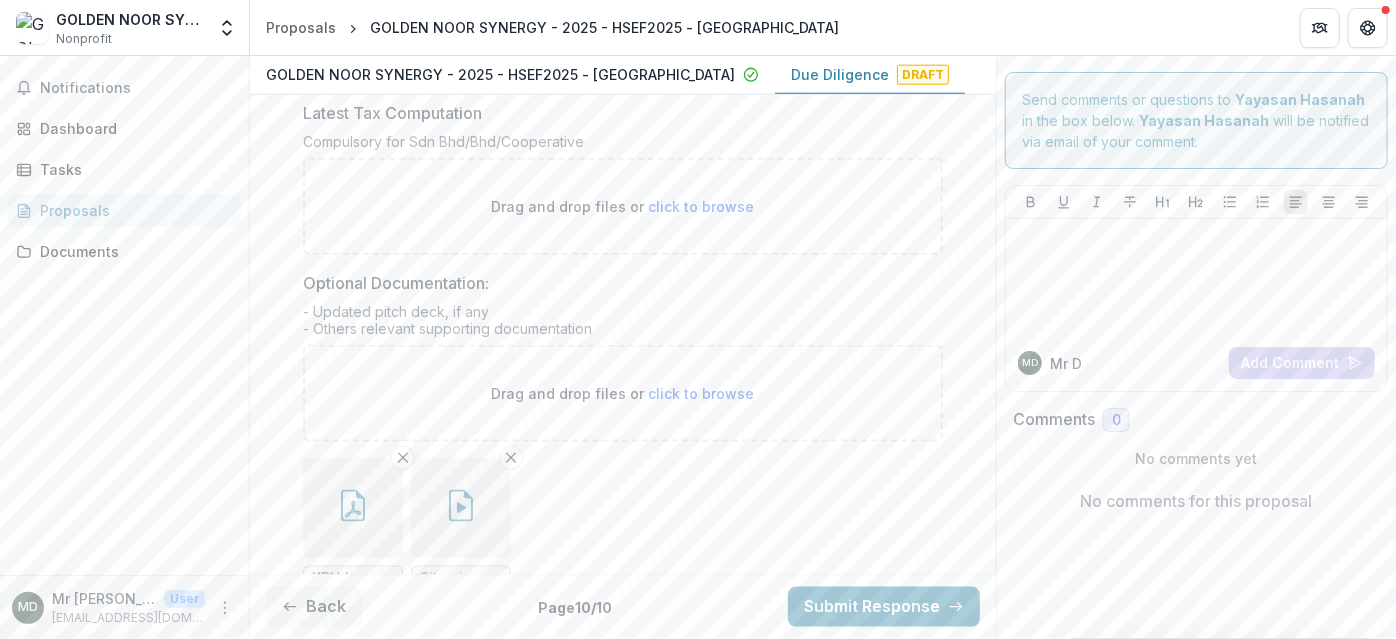 scroll, scrollTop: 1240, scrollLeft: 0, axis: vertical 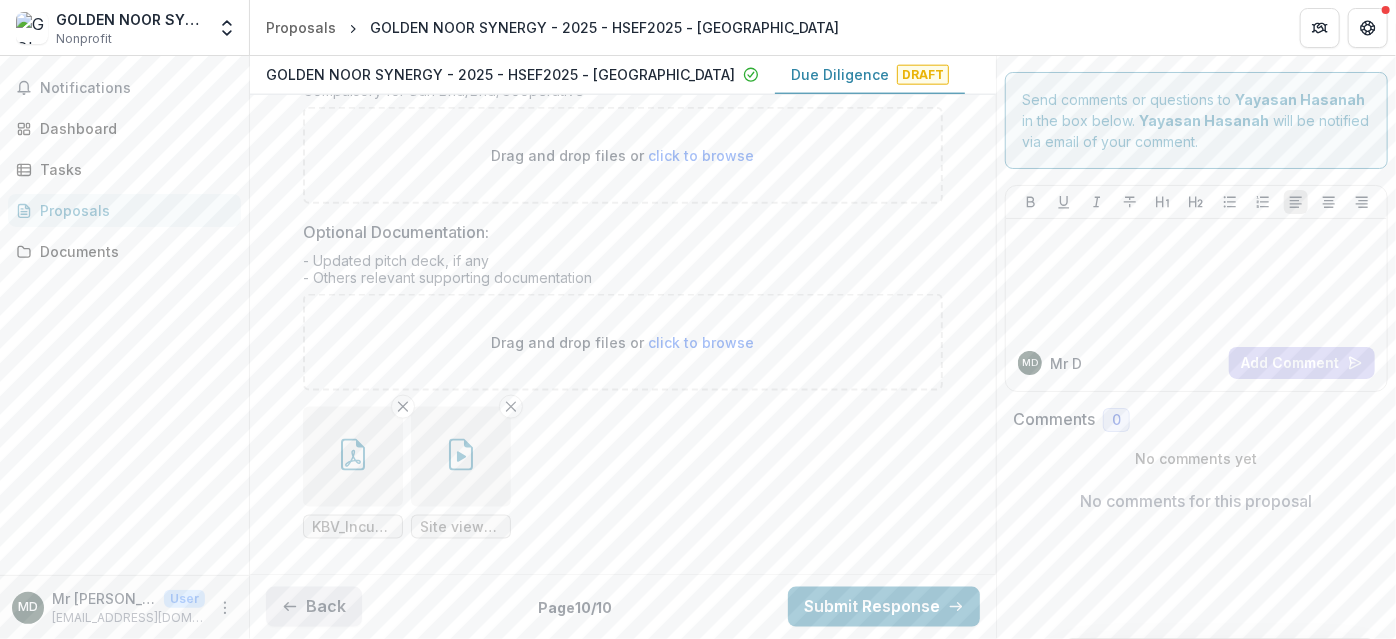 click on "Back" at bounding box center (314, 607) 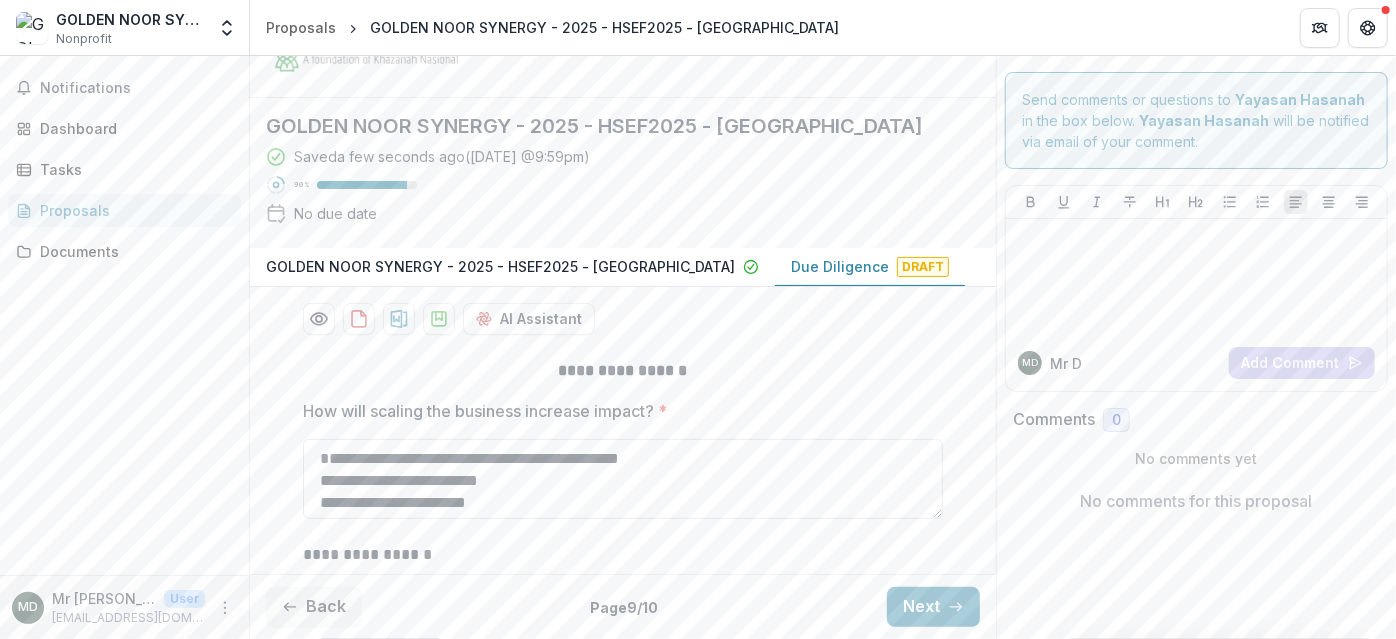scroll, scrollTop: 272, scrollLeft: 0, axis: vertical 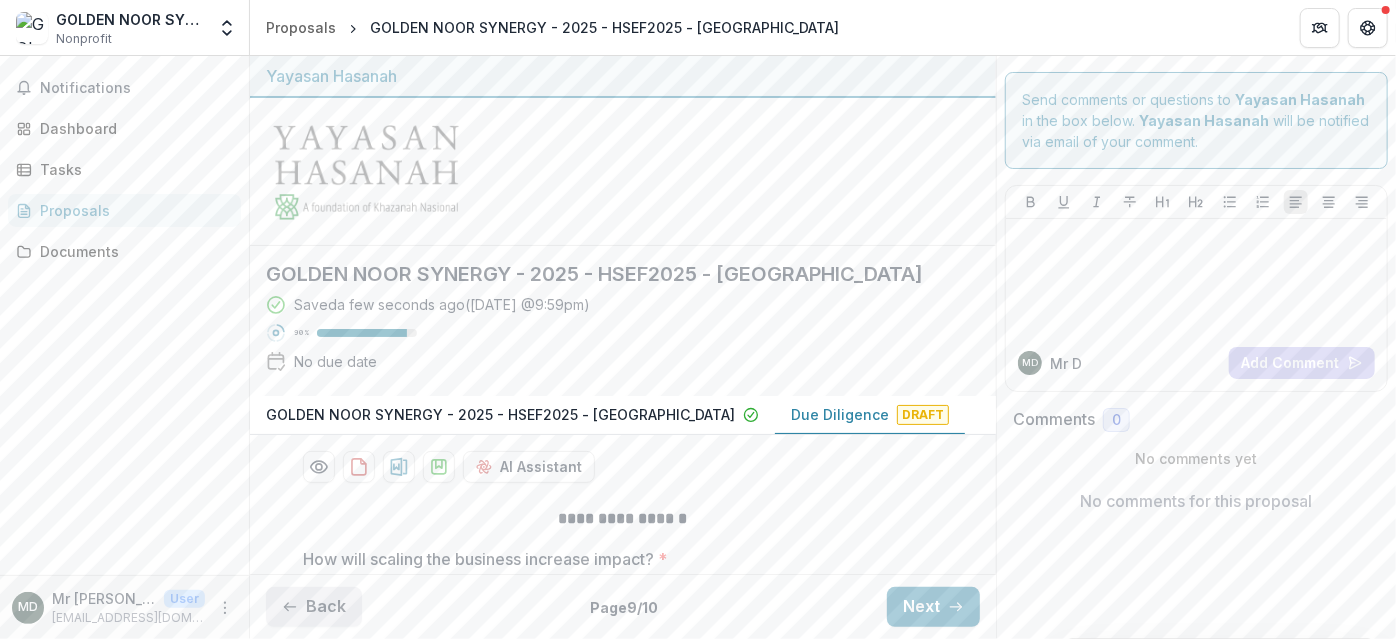 click on "Back" at bounding box center [314, 607] 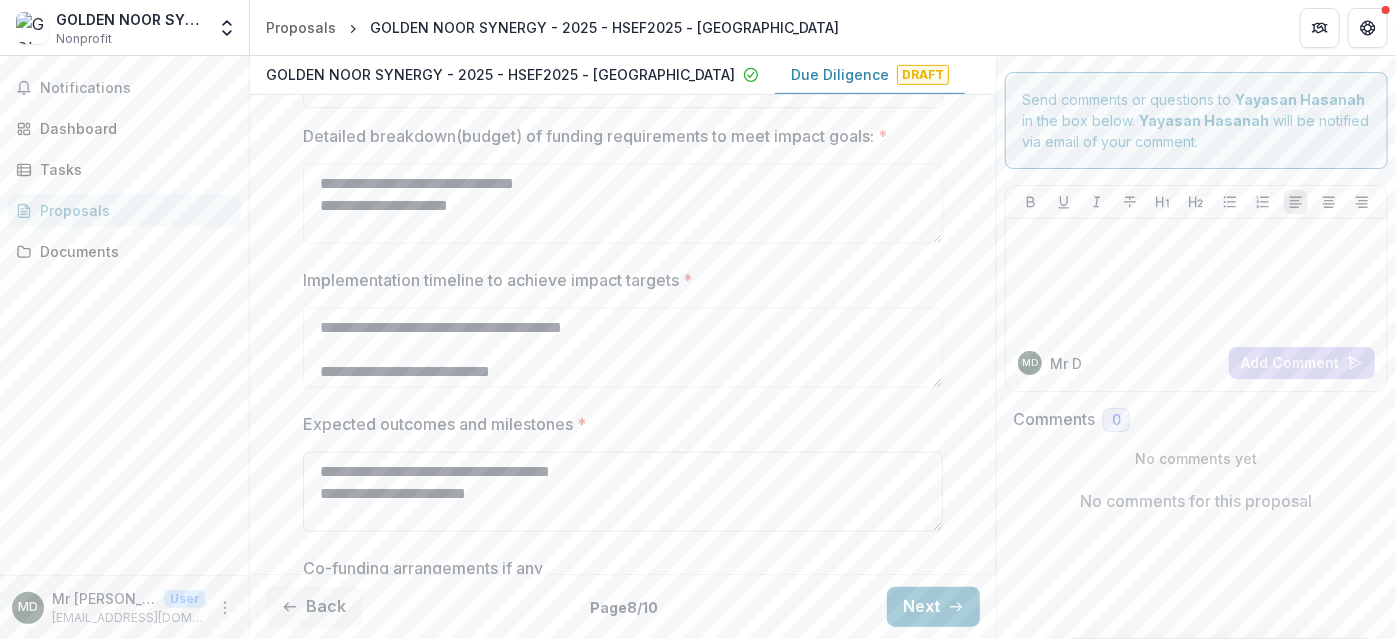 scroll, scrollTop: 545, scrollLeft: 0, axis: vertical 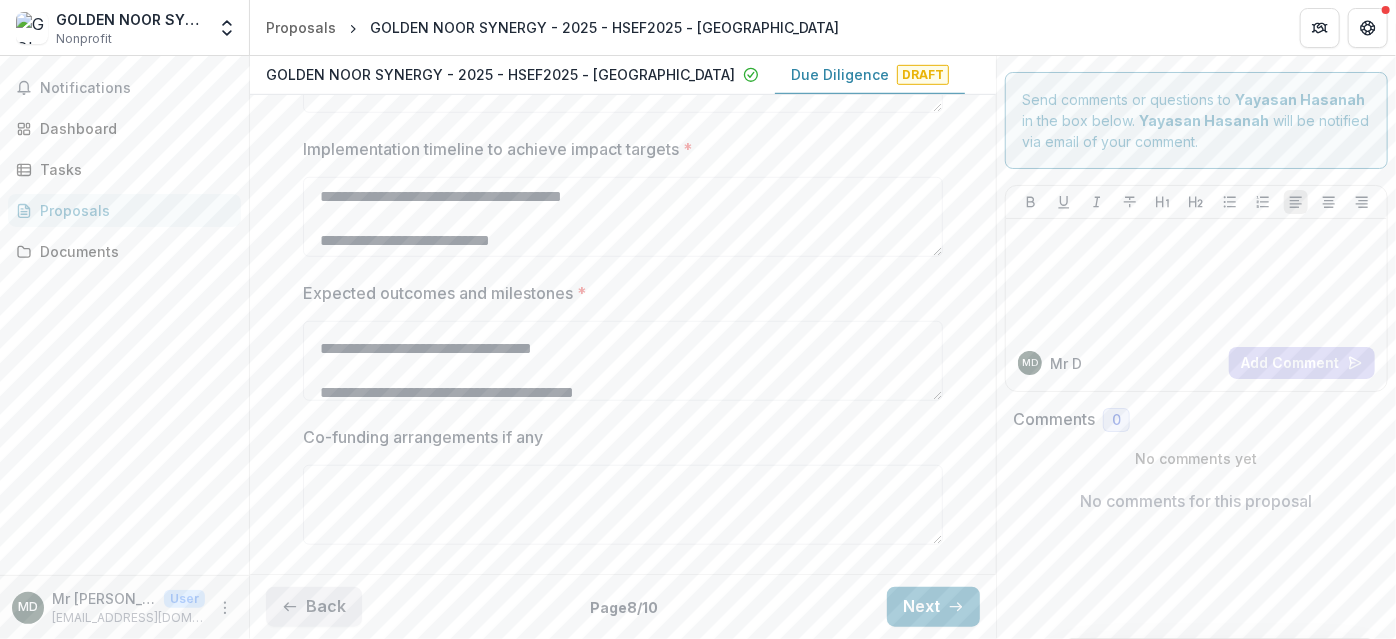 click on "Back" at bounding box center (314, 607) 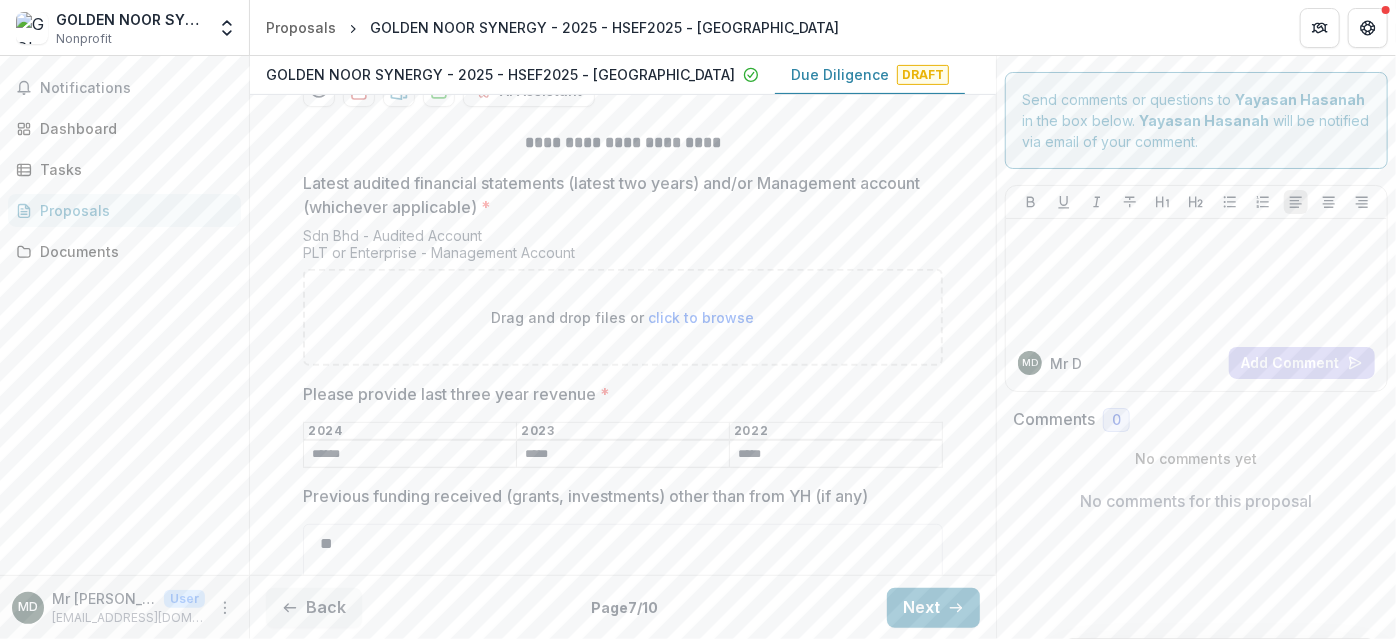 scroll, scrollTop: 432, scrollLeft: 0, axis: vertical 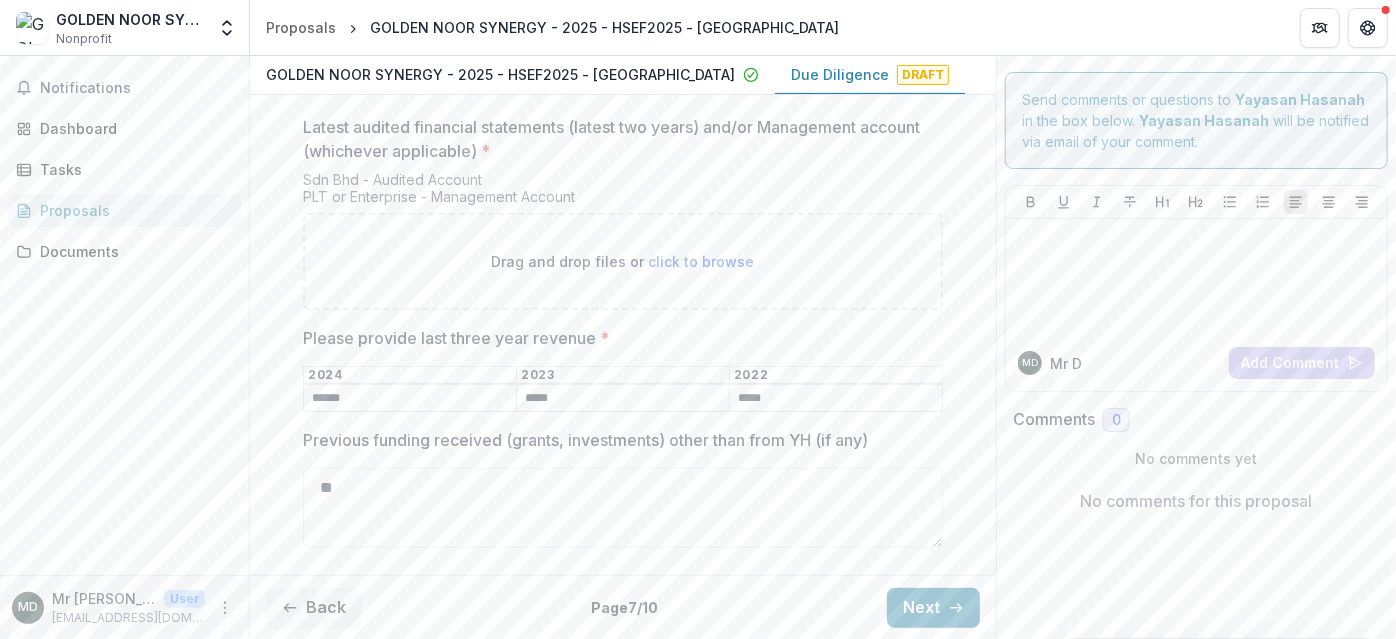 drag, startPoint x: 779, startPoint y: 400, endPoint x: 698, endPoint y: 396, distance: 81.09871 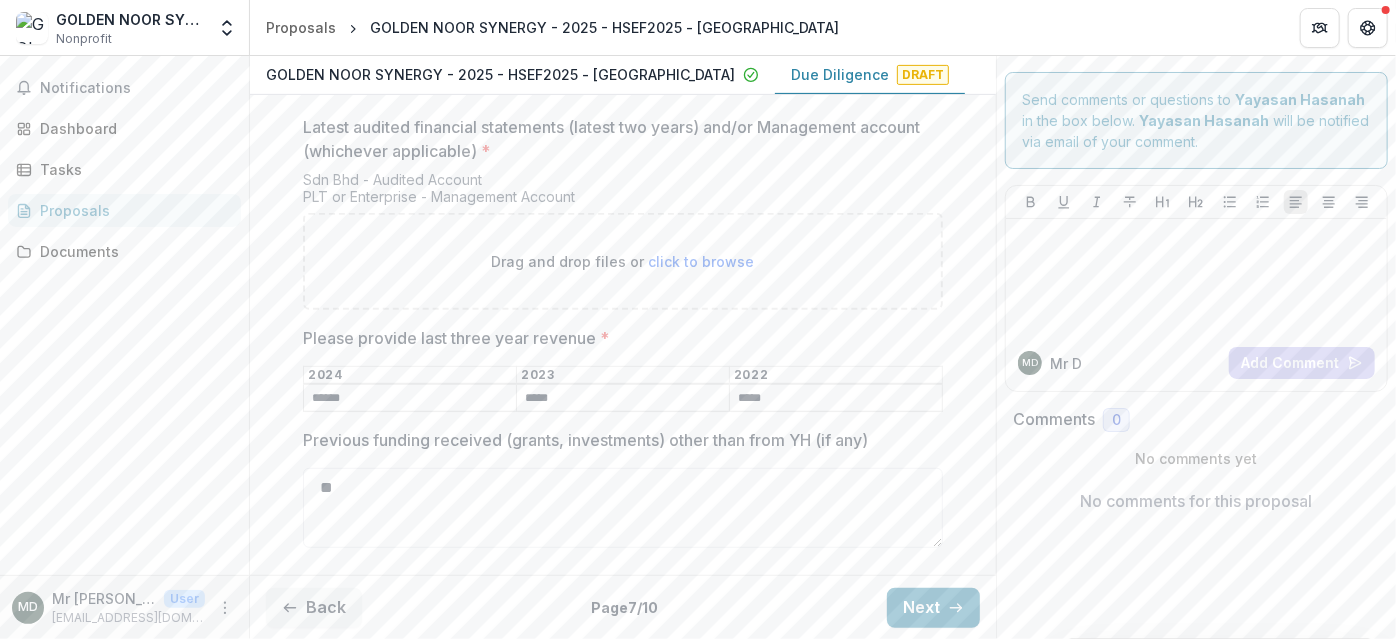 scroll, scrollTop: 341, scrollLeft: 0, axis: vertical 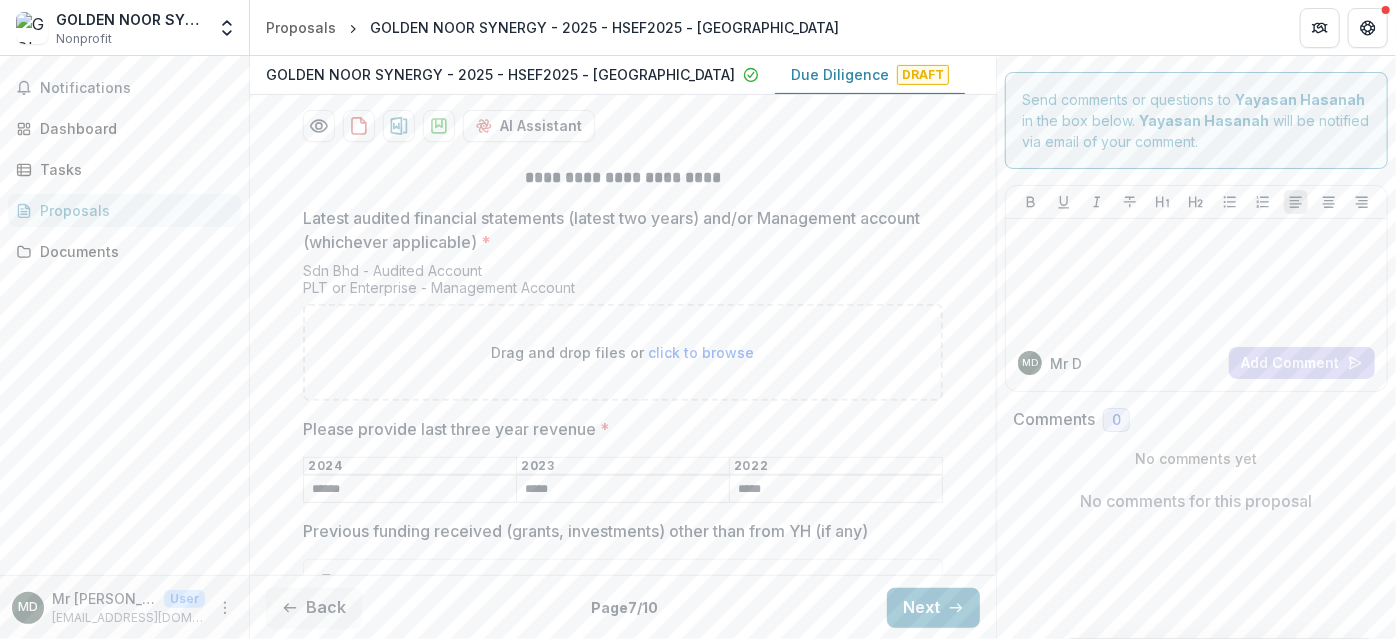 click on "click to browse" at bounding box center [702, 352] 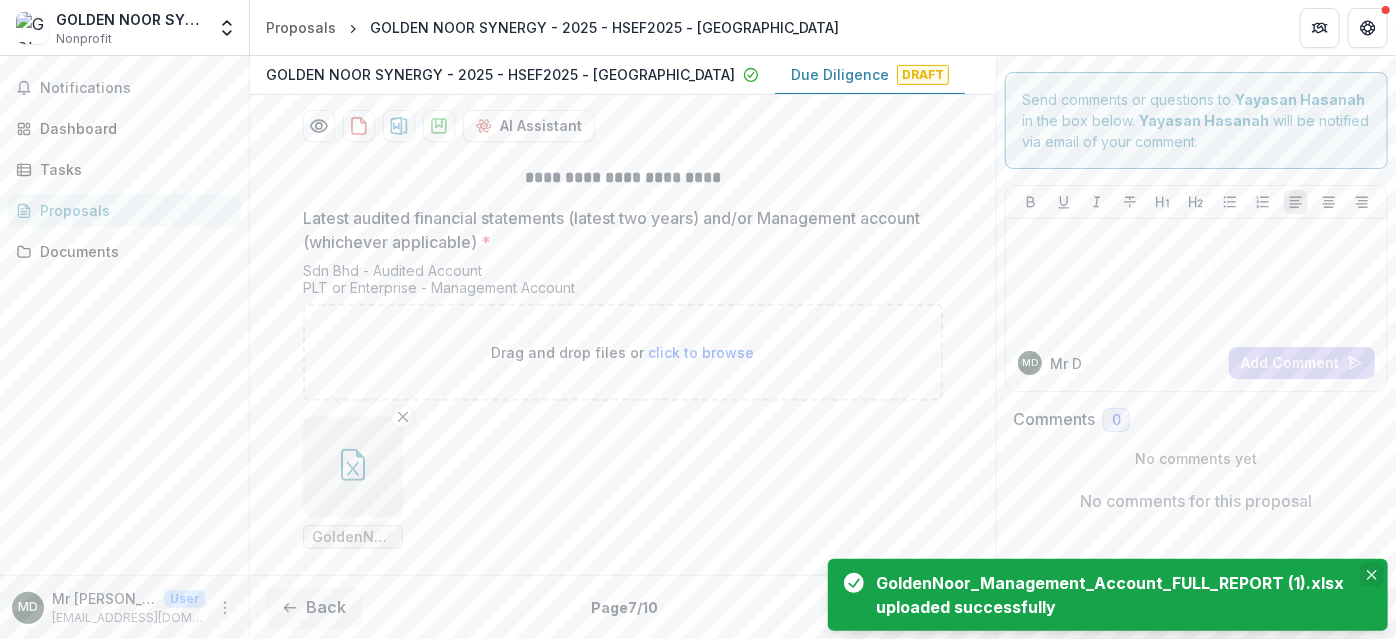 click 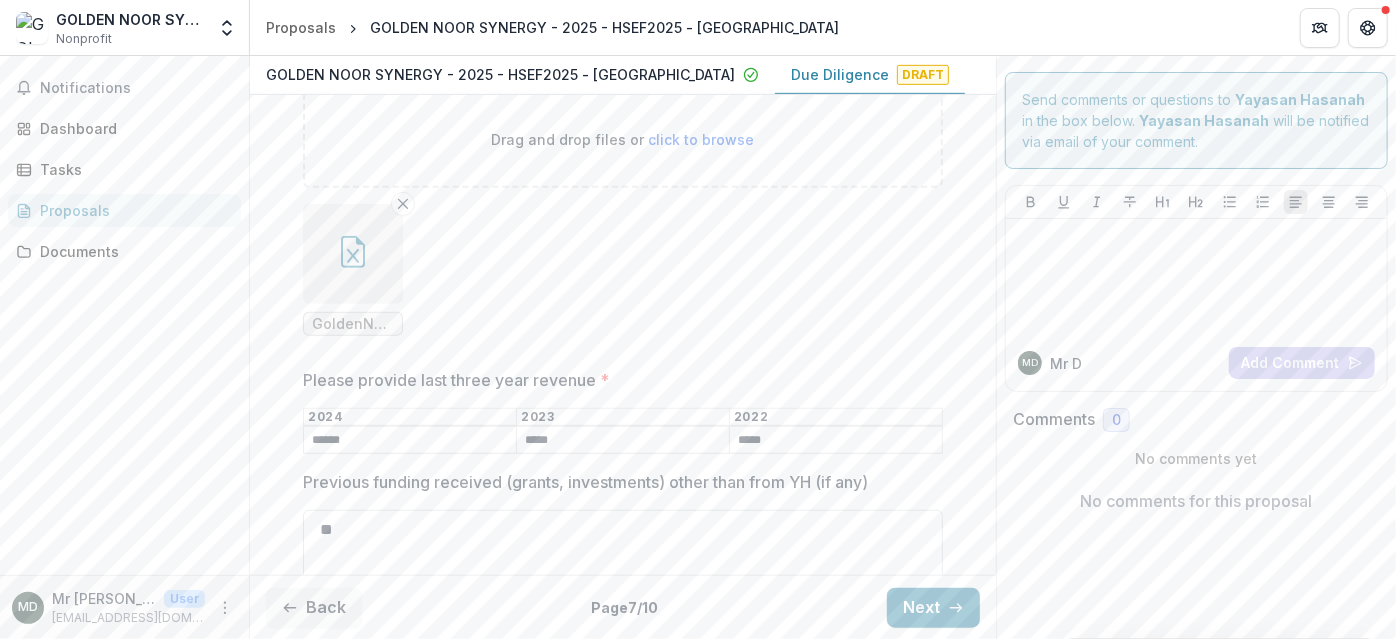 scroll, scrollTop: 596, scrollLeft: 0, axis: vertical 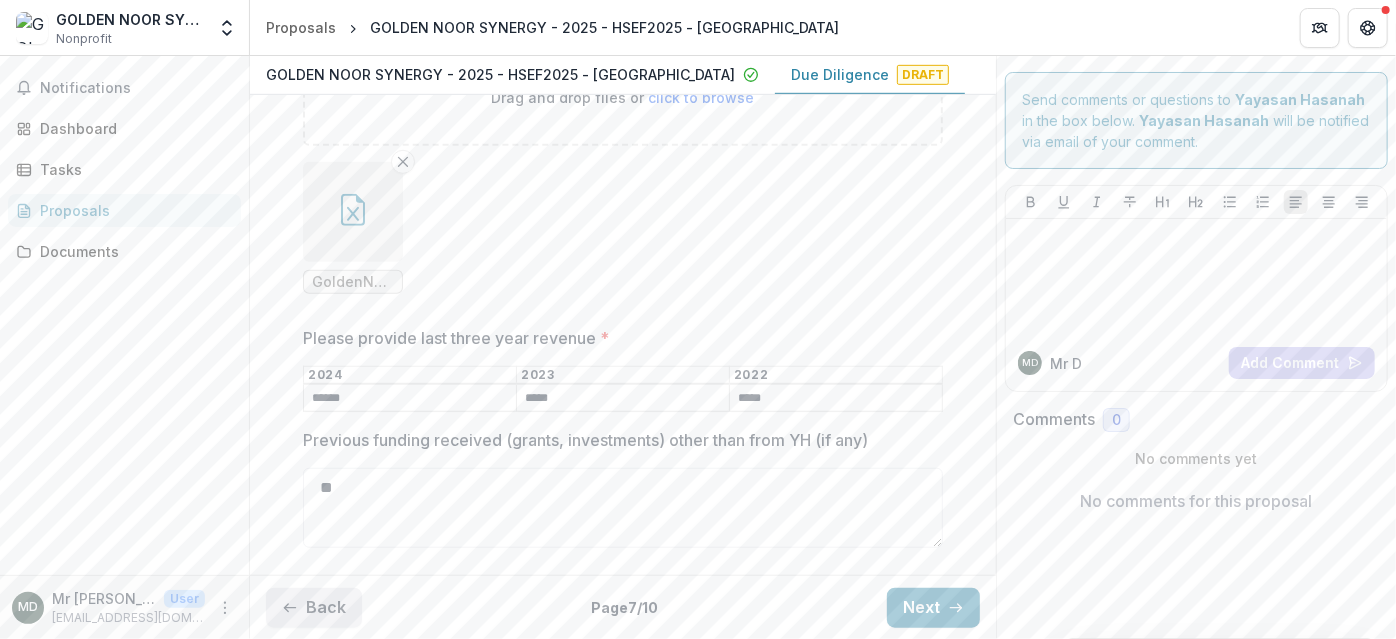 click on "Back" at bounding box center (314, 607) 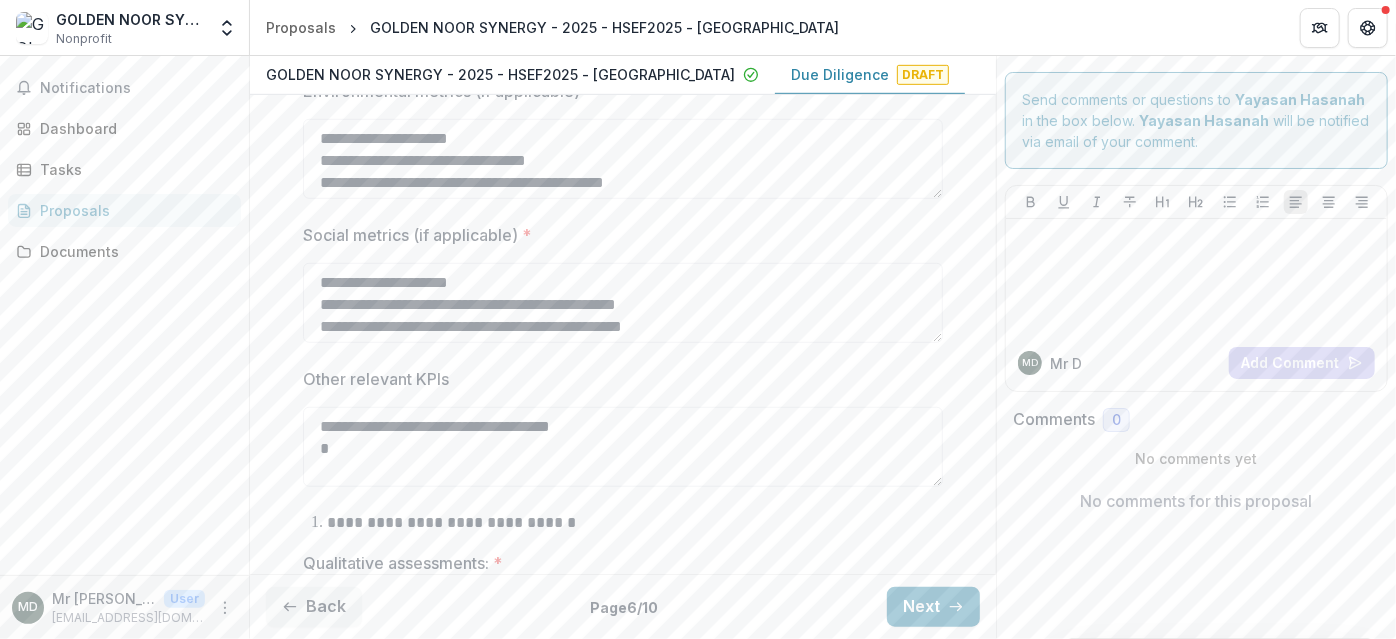 scroll, scrollTop: 636, scrollLeft: 0, axis: vertical 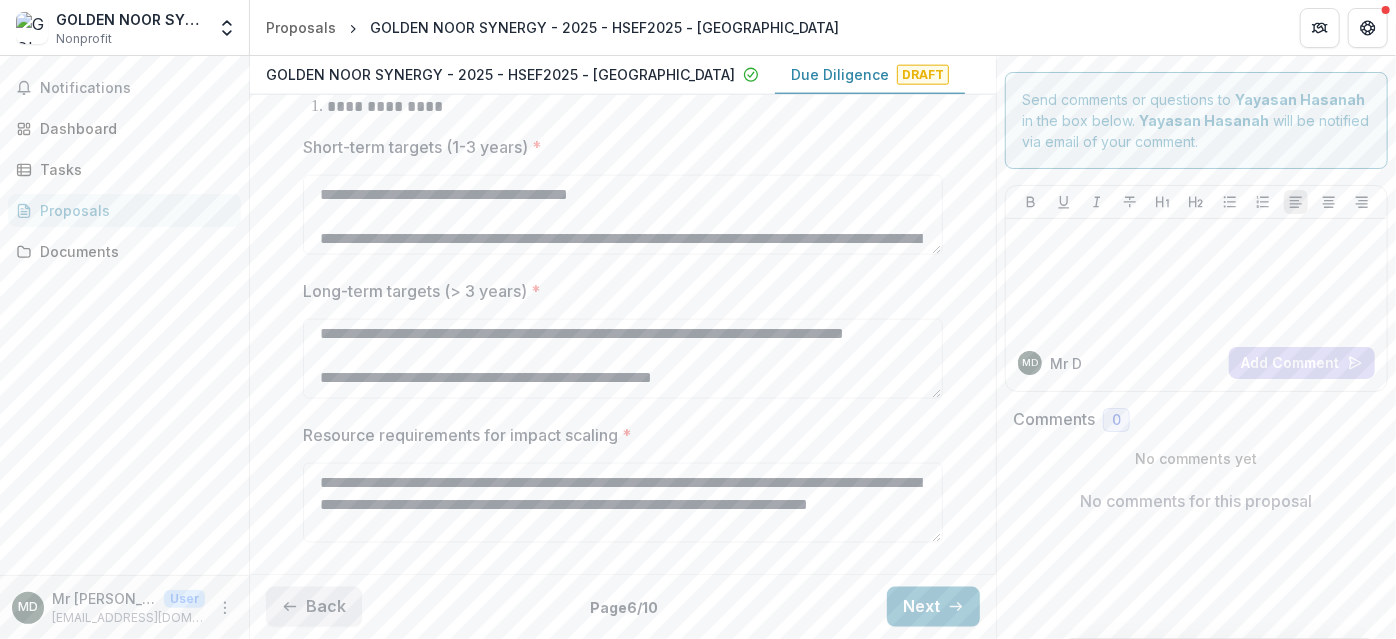 click on "Back" at bounding box center [314, 607] 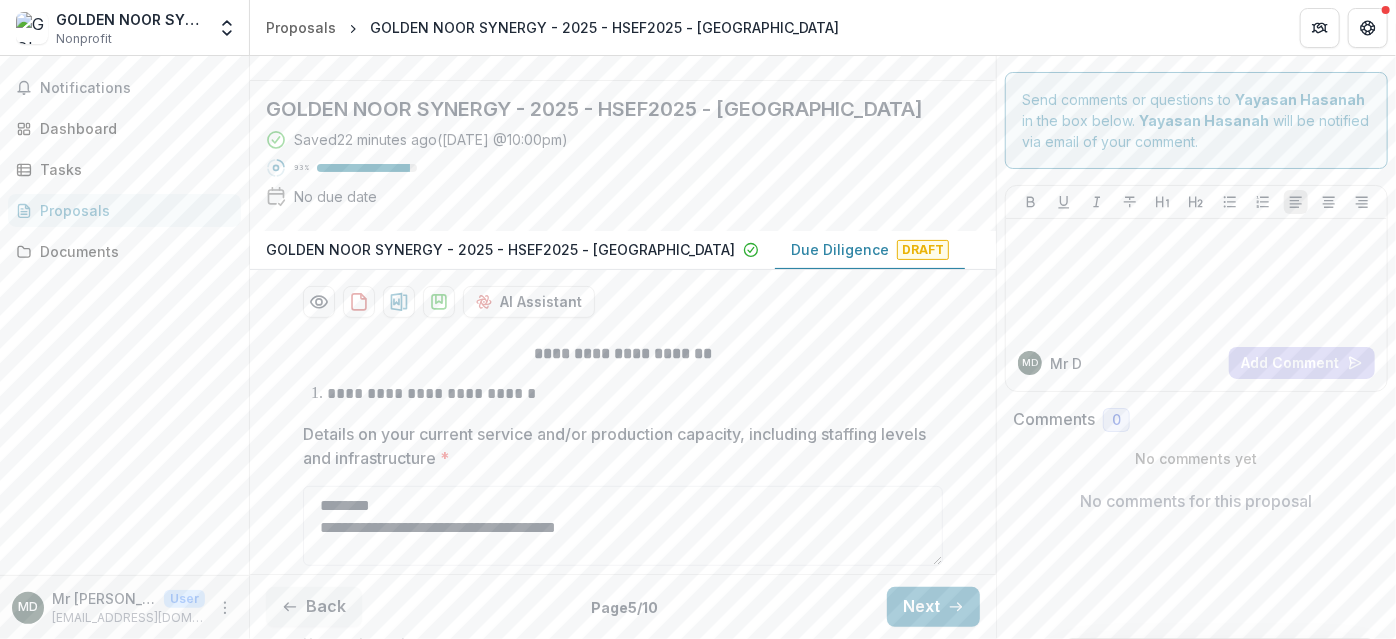 scroll, scrollTop: 370, scrollLeft: 0, axis: vertical 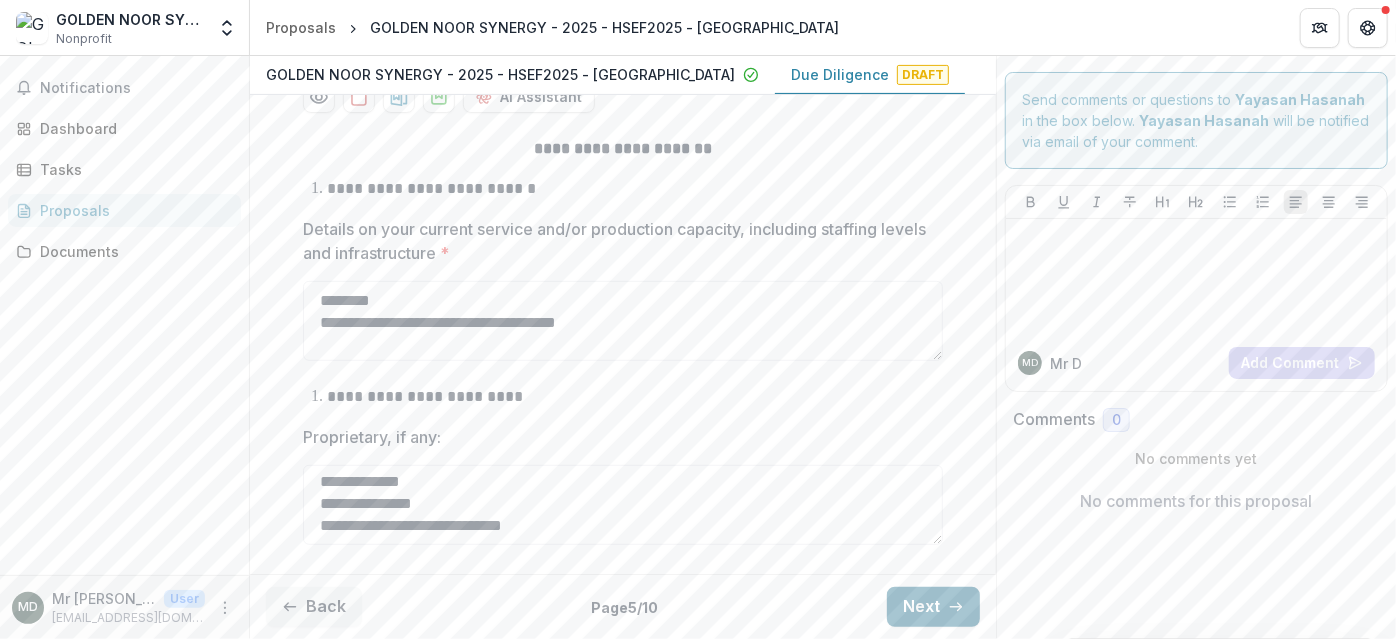 click on "Next" at bounding box center (933, 607) 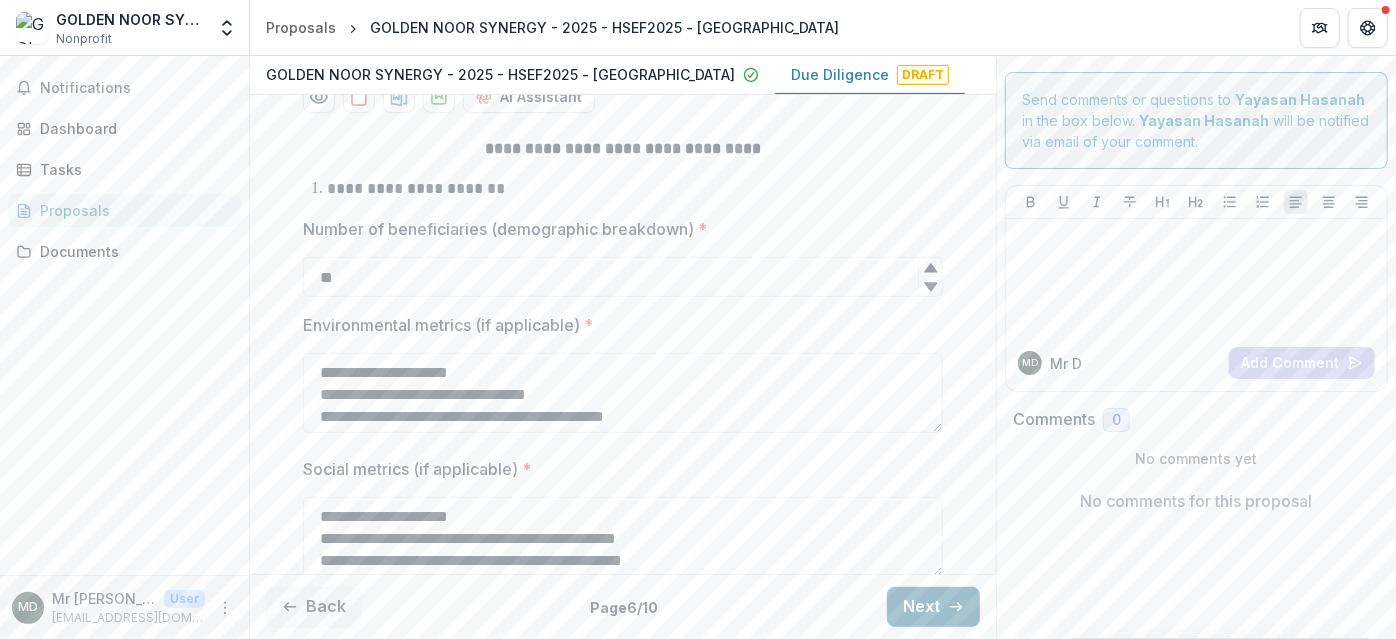 scroll, scrollTop: 0, scrollLeft: 0, axis: both 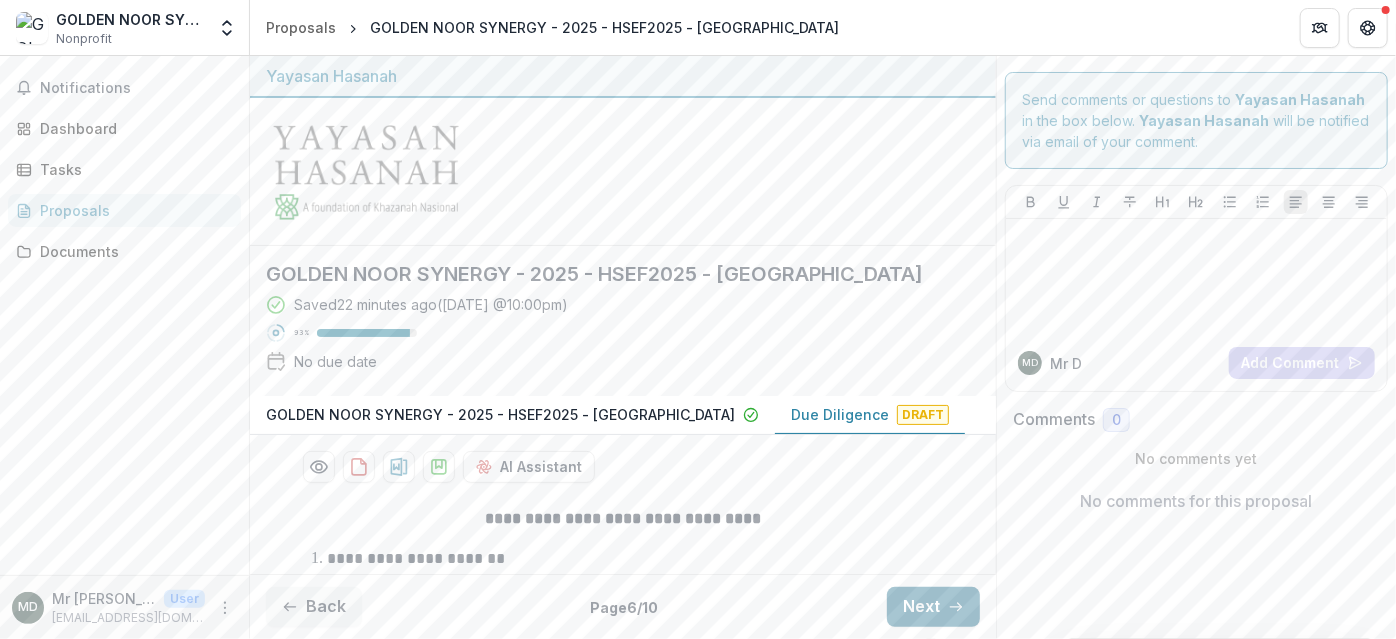click on "Next" at bounding box center (933, 607) 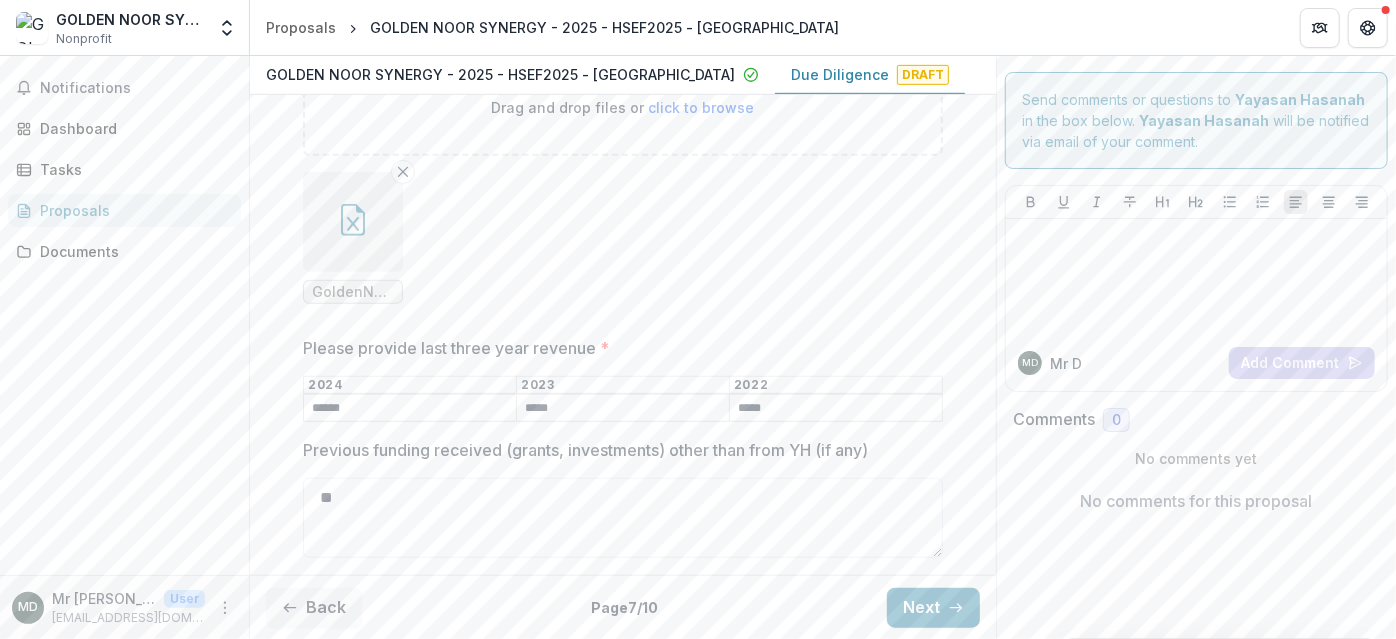 scroll, scrollTop: 596, scrollLeft: 0, axis: vertical 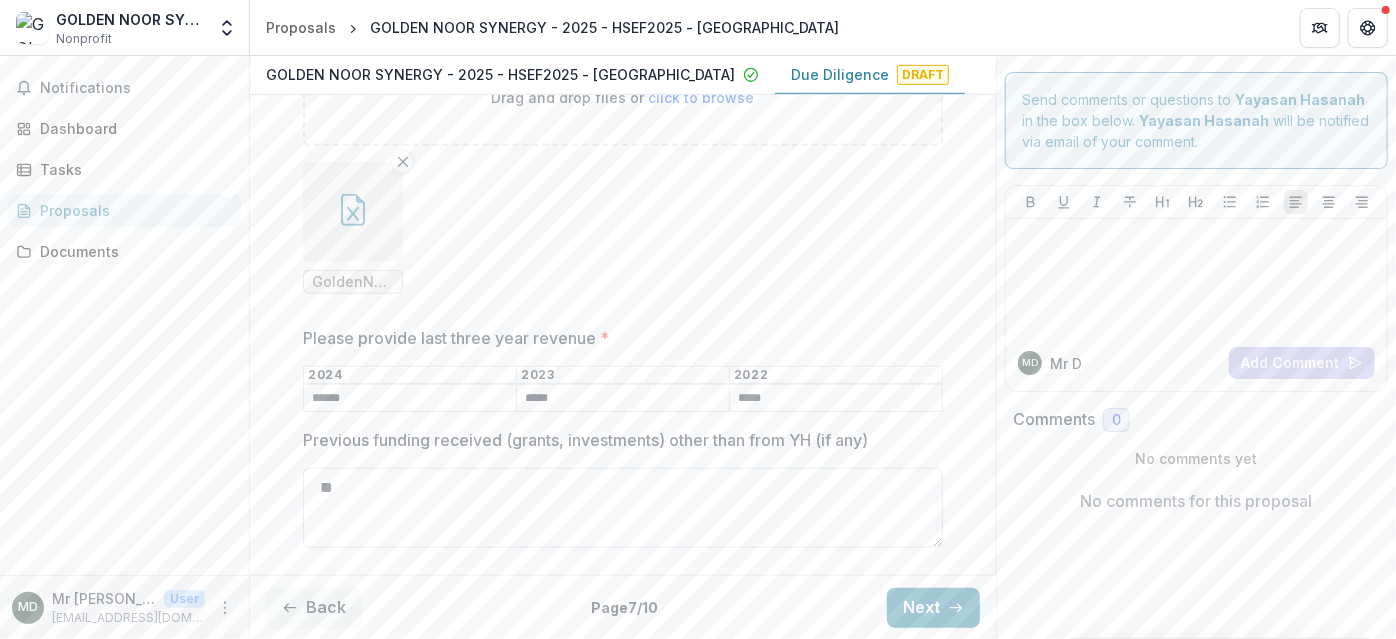 click on "**" at bounding box center (623, 508) 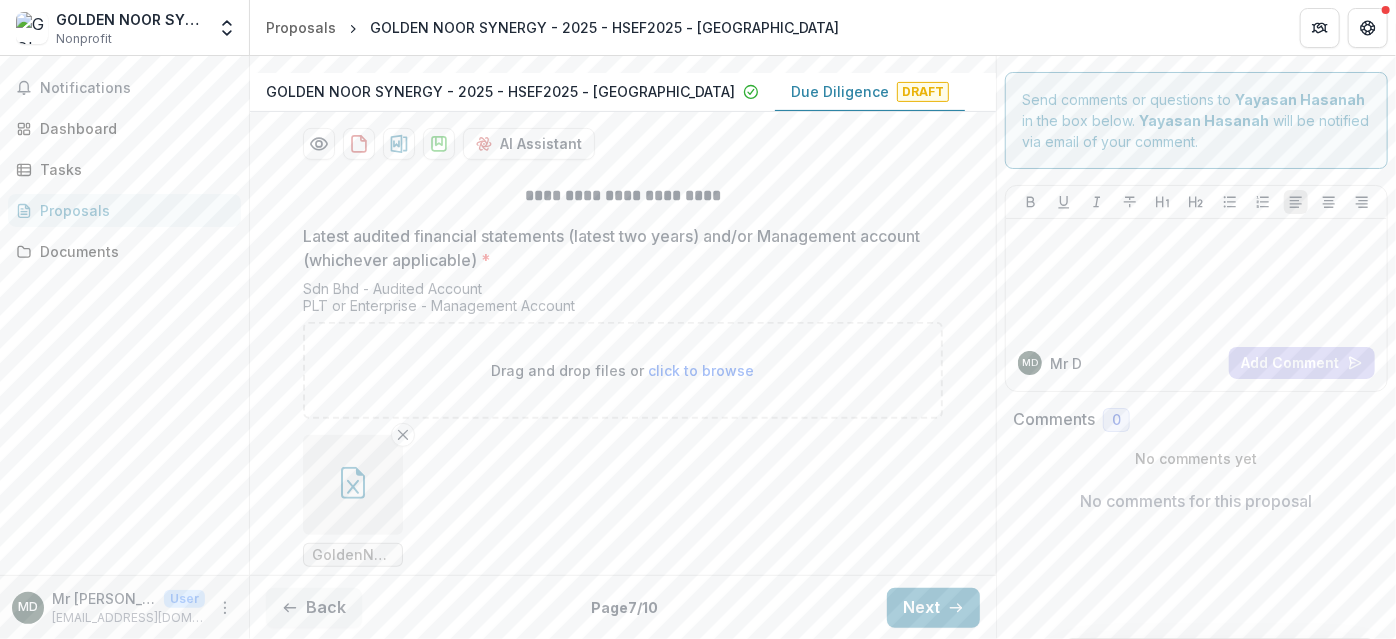 scroll, scrollTop: 596, scrollLeft: 0, axis: vertical 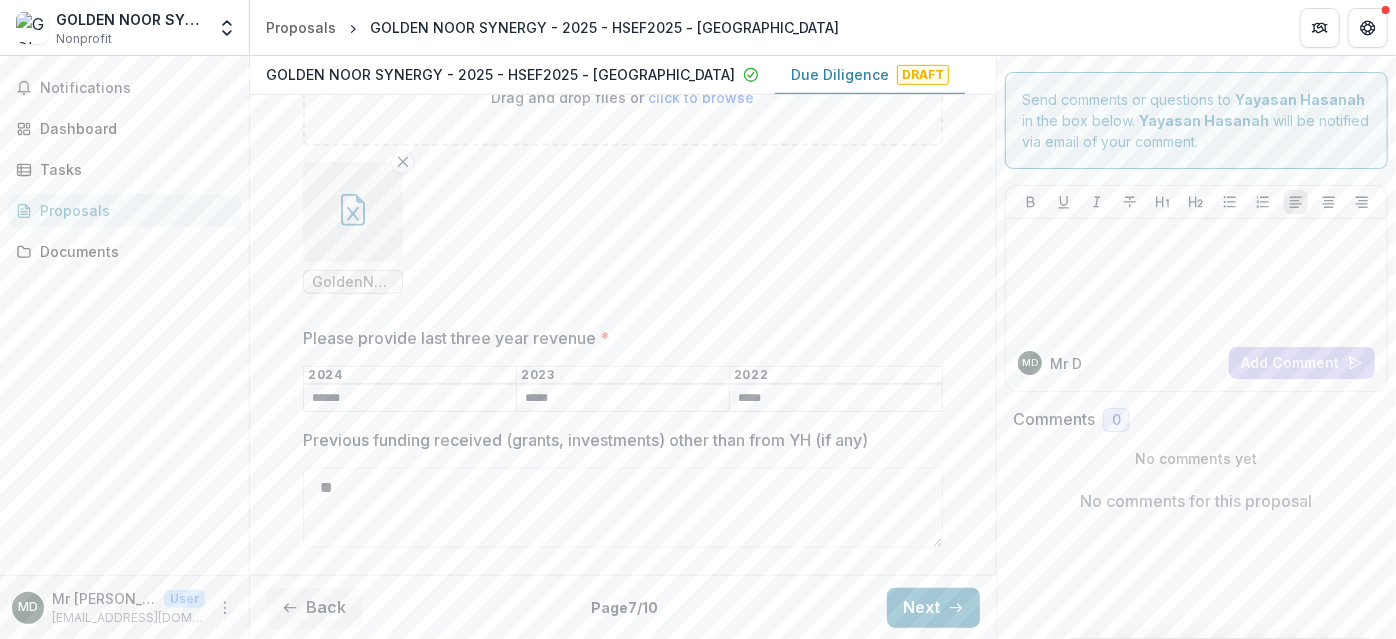 click on "*****" at bounding box center [623, 399] 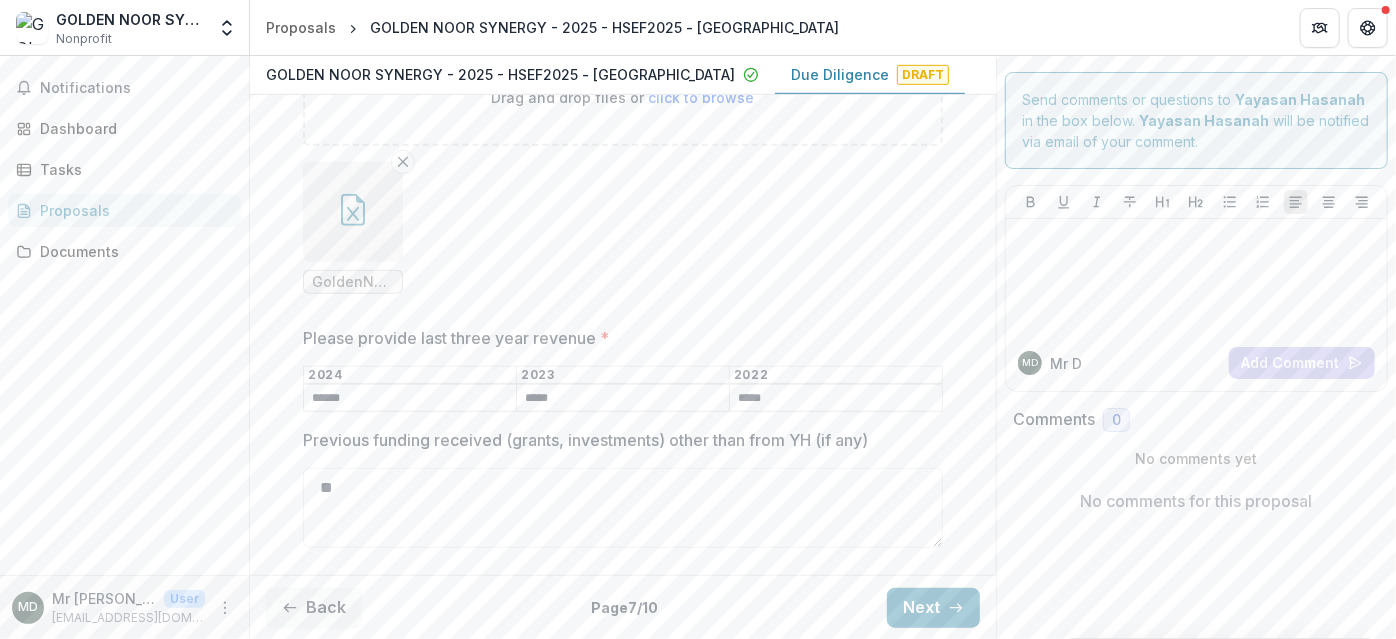 click on "*****" at bounding box center [836, 399] 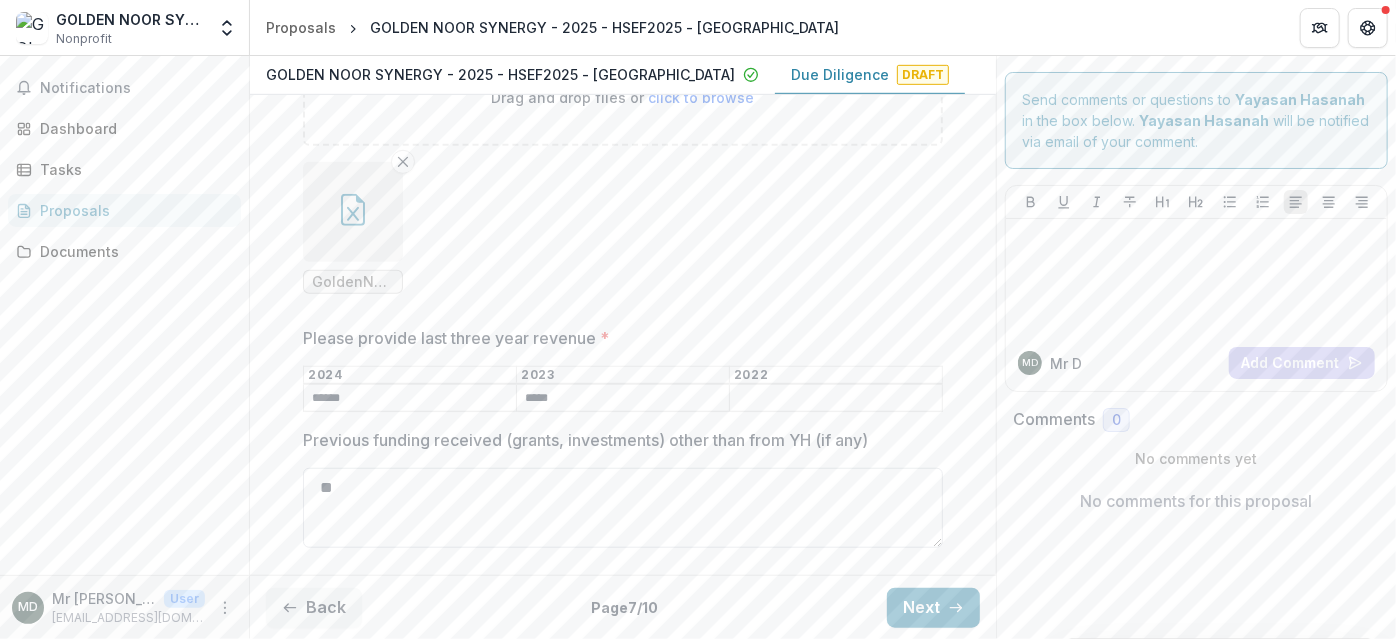 type 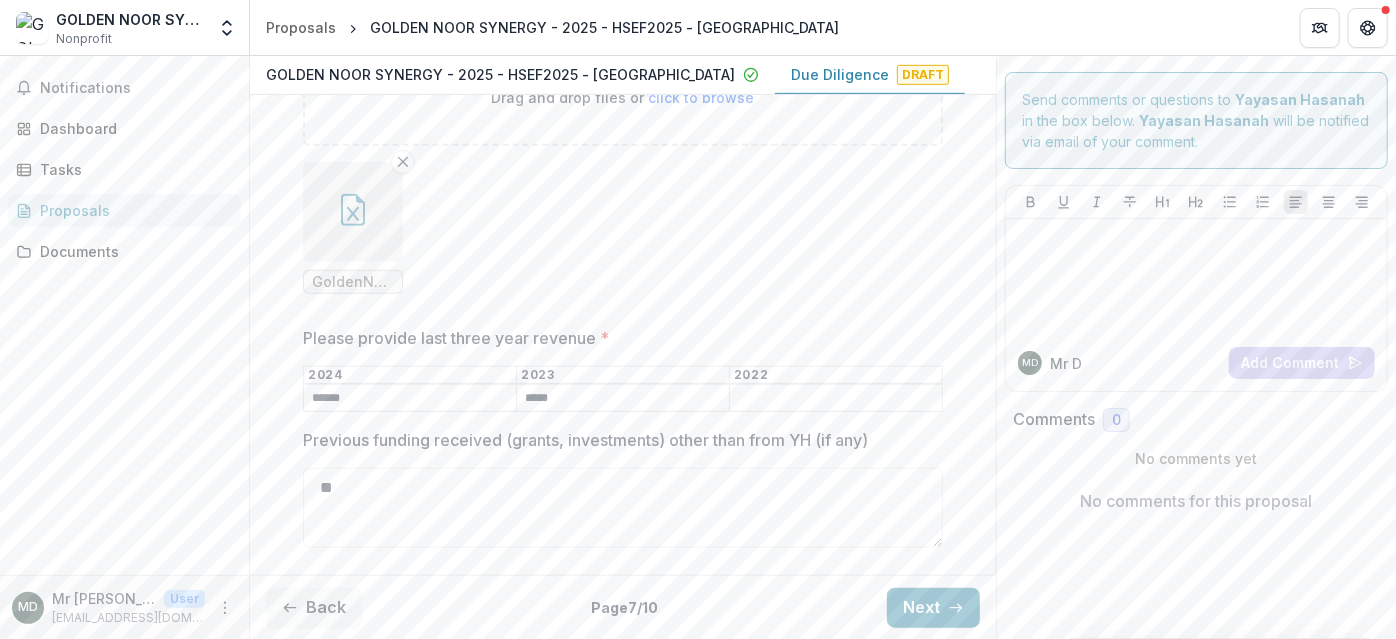 click on "Please provide last three year revenue *" at bounding box center [836, 399] 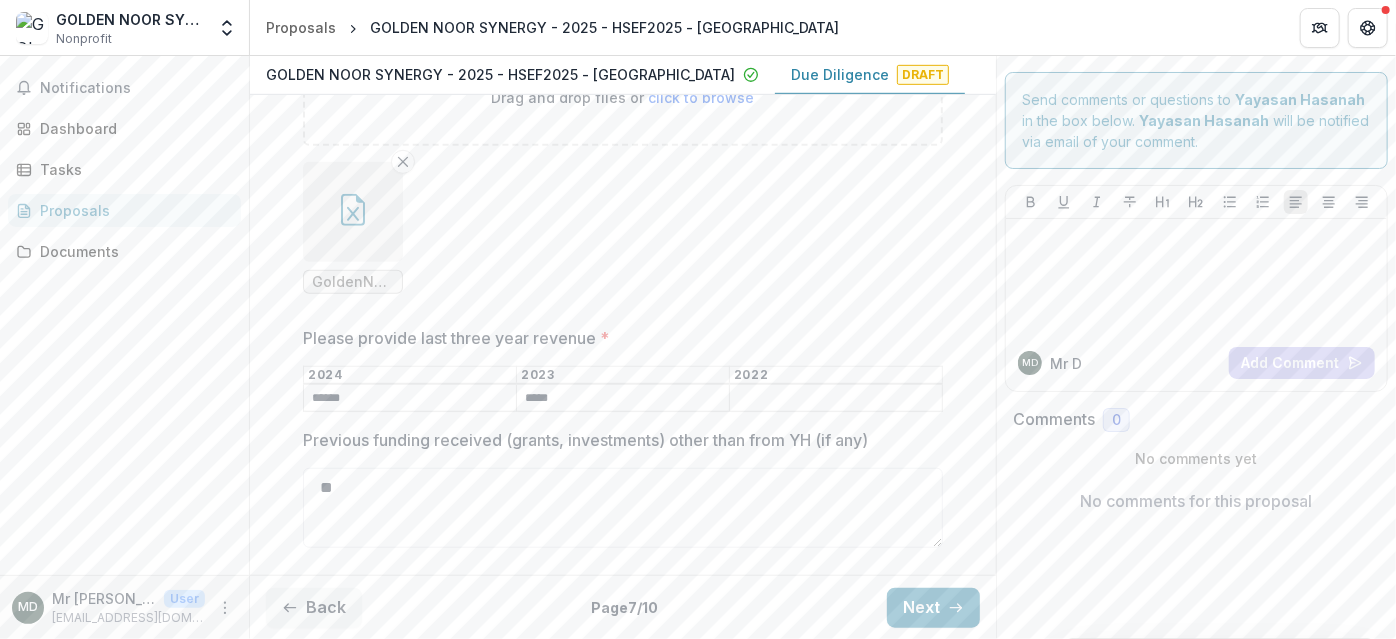 click on "******" at bounding box center [410, 399] 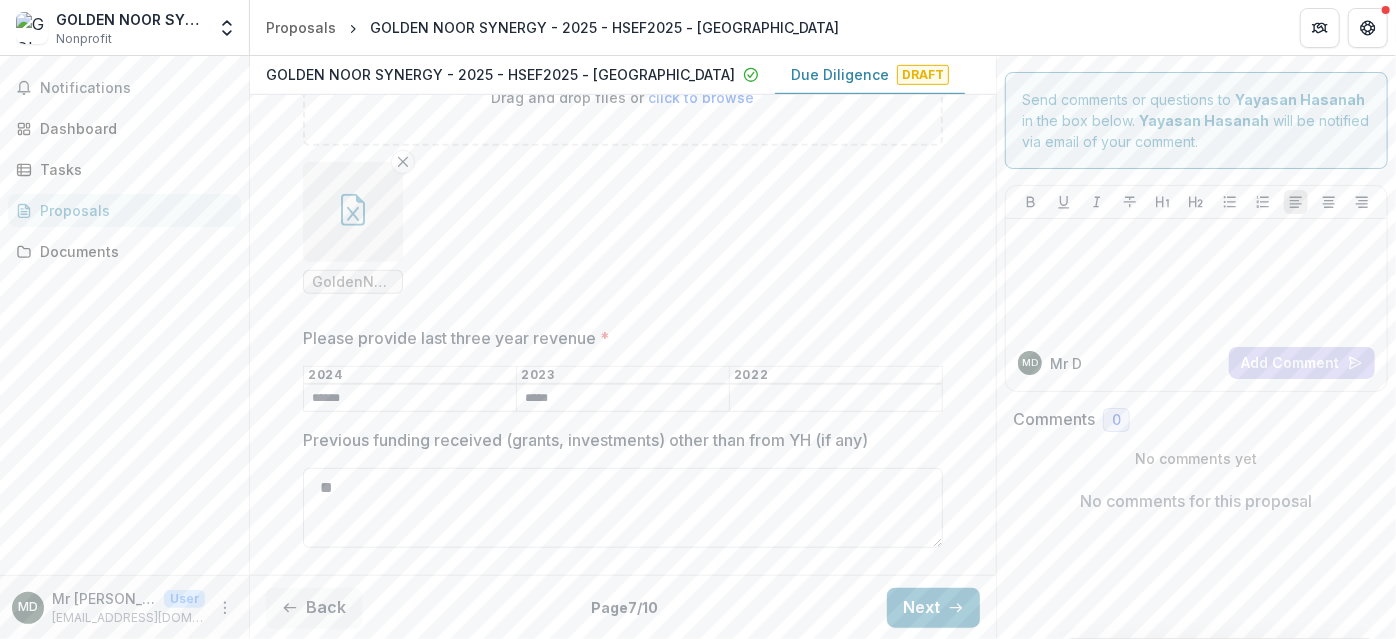 click on "**" at bounding box center (623, 508) 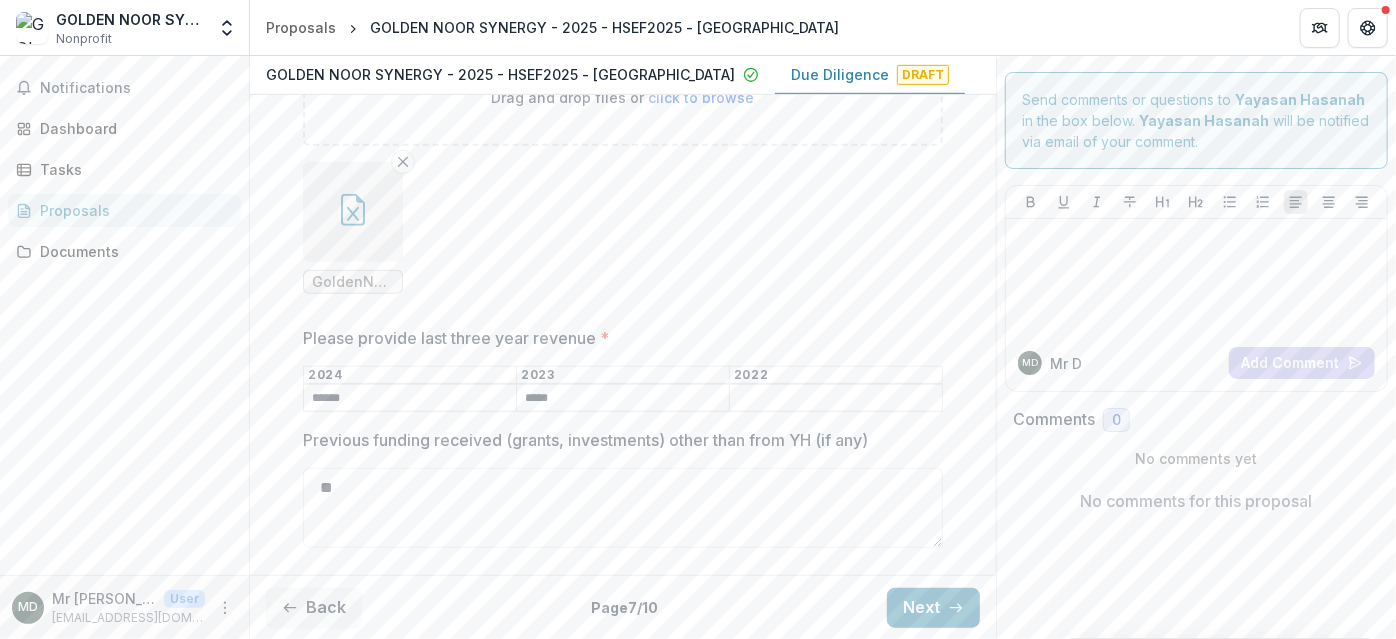 click on "**********" at bounding box center [623, 242] 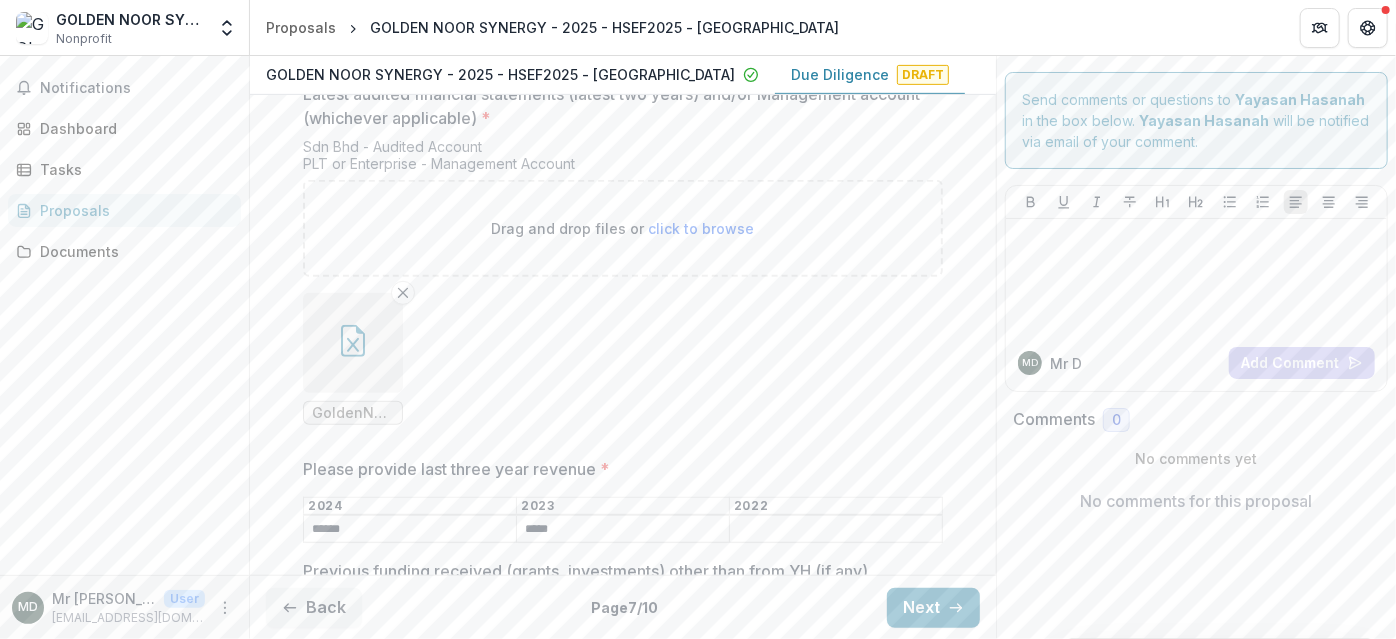 scroll, scrollTop: 596, scrollLeft: 0, axis: vertical 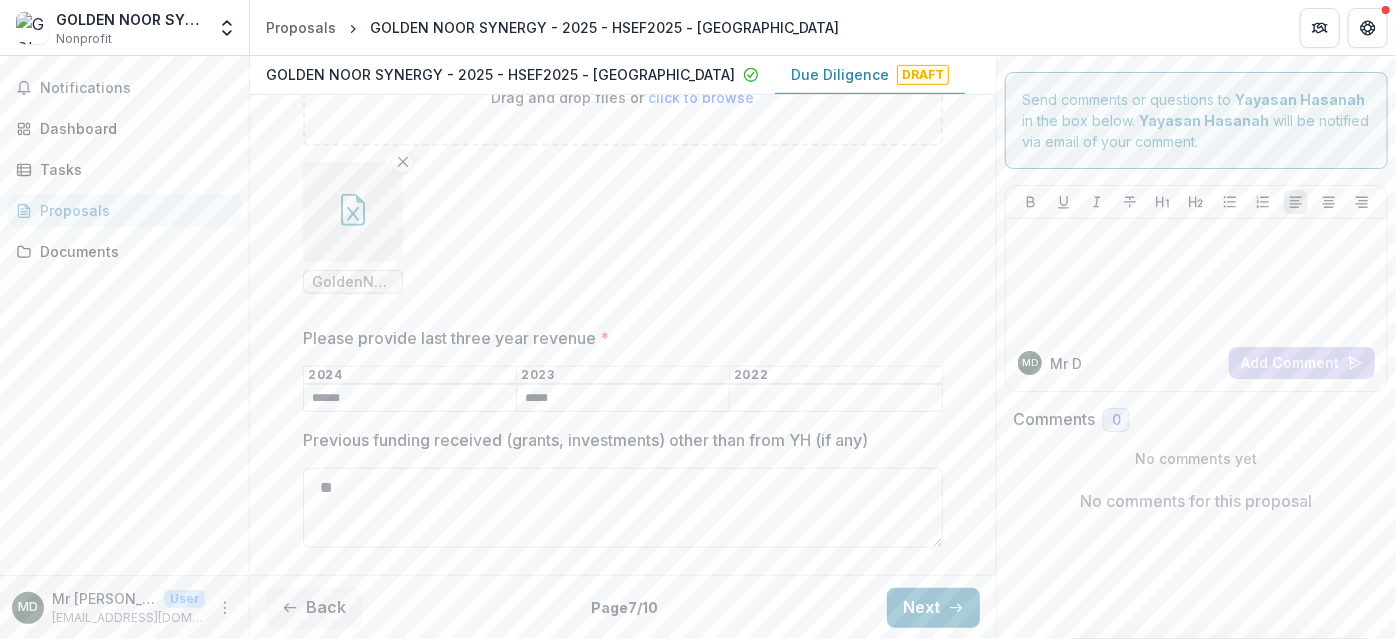 click on "**" at bounding box center [623, 508] 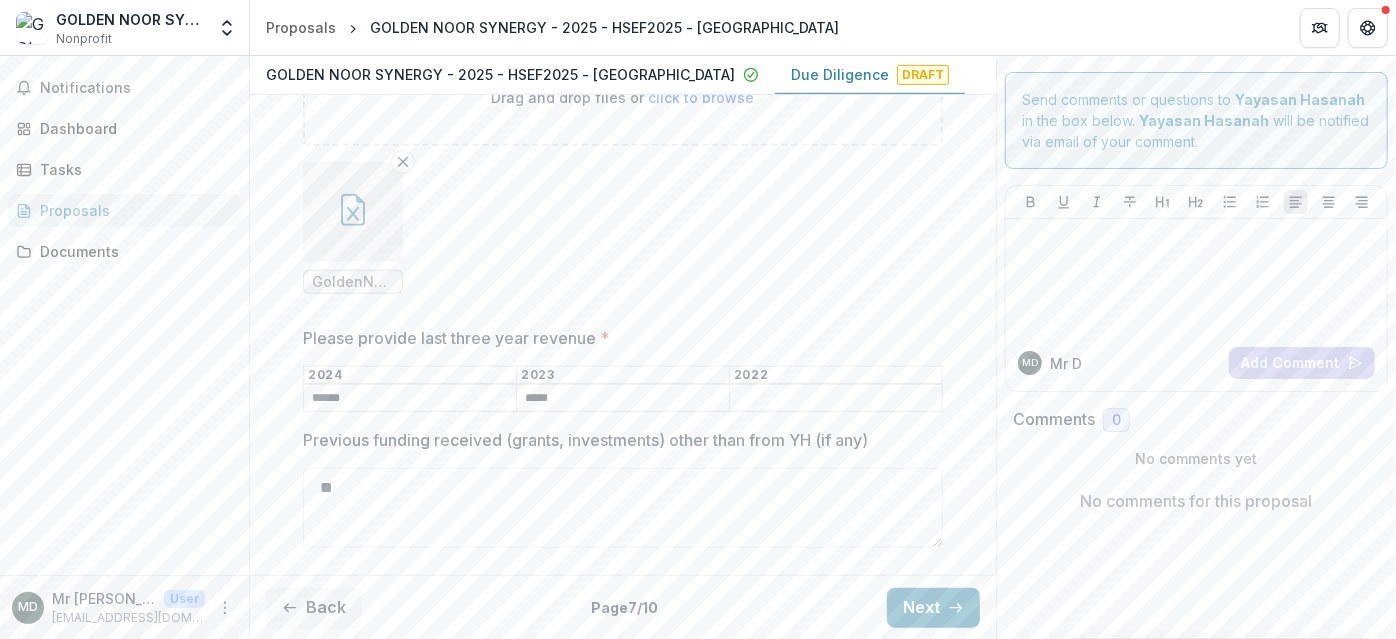 click on "**********" at bounding box center [623, 233] 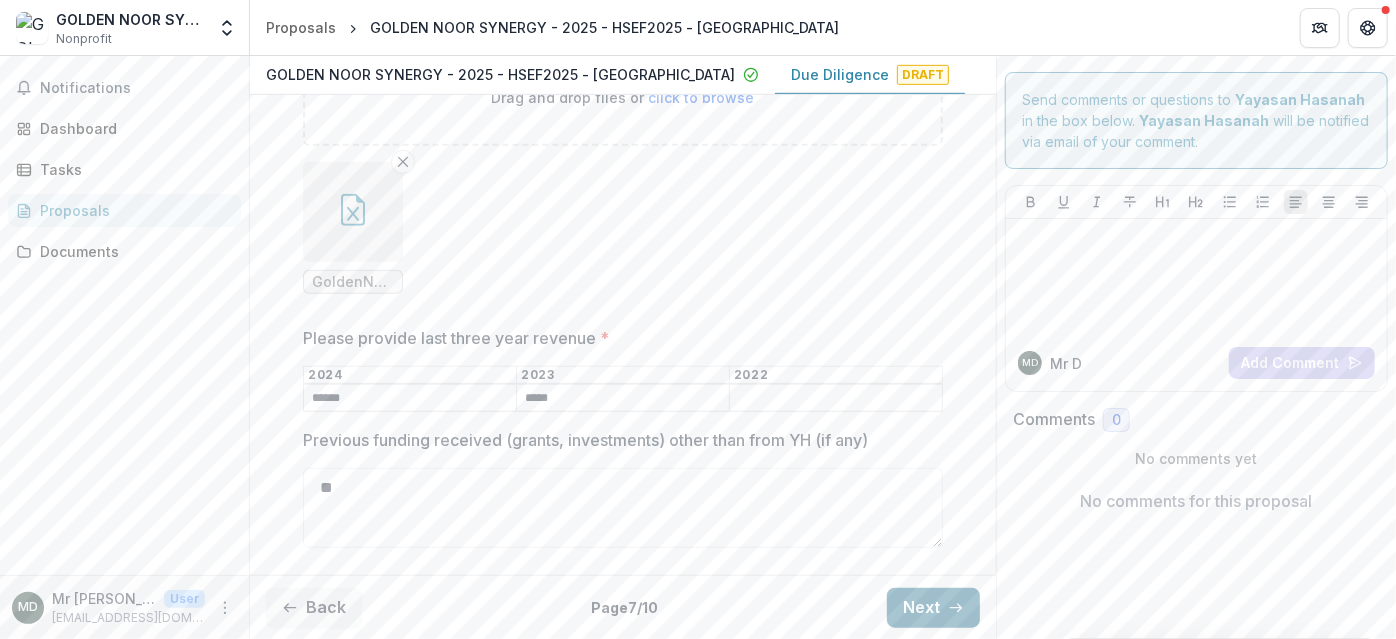 click on "Next" at bounding box center (933, 607) 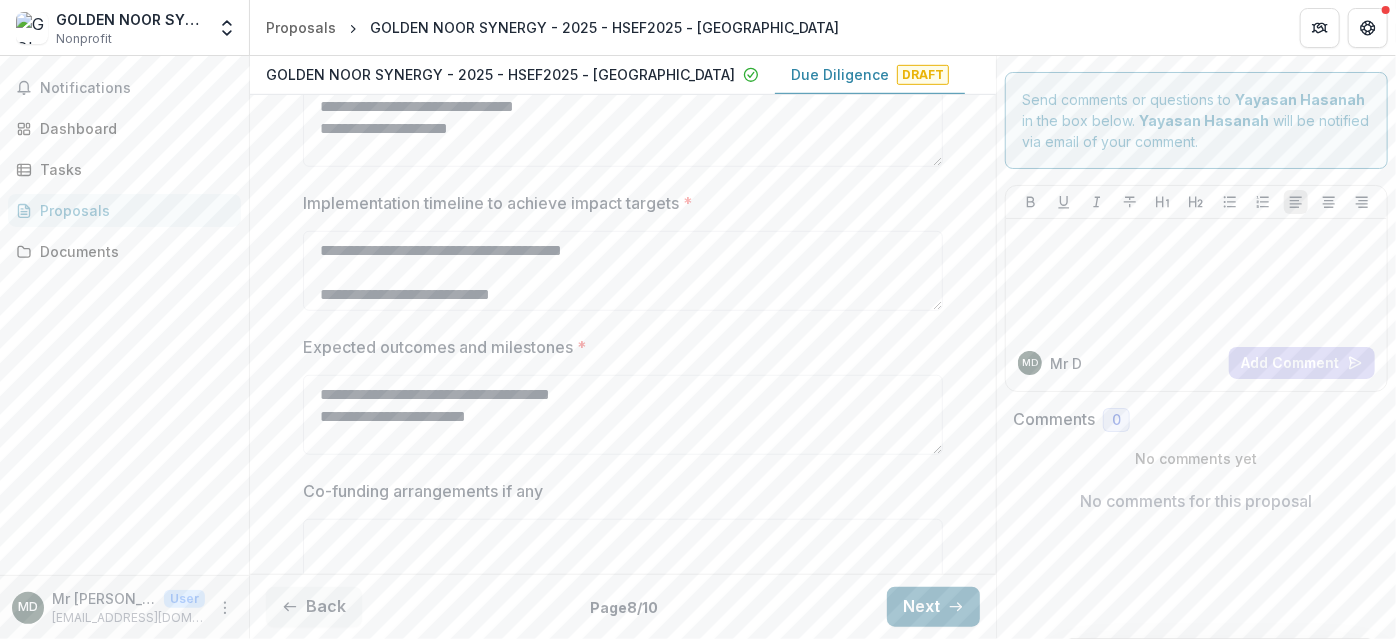 scroll, scrollTop: 0, scrollLeft: 0, axis: both 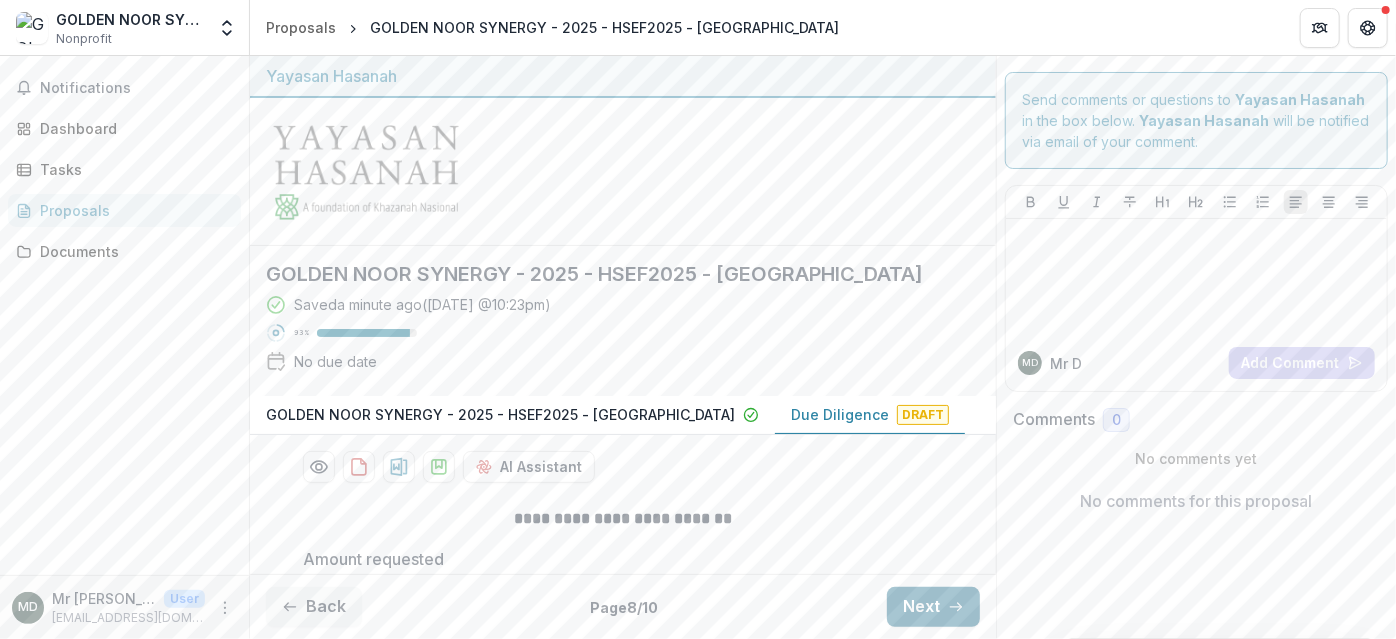 click on "Next" at bounding box center [933, 607] 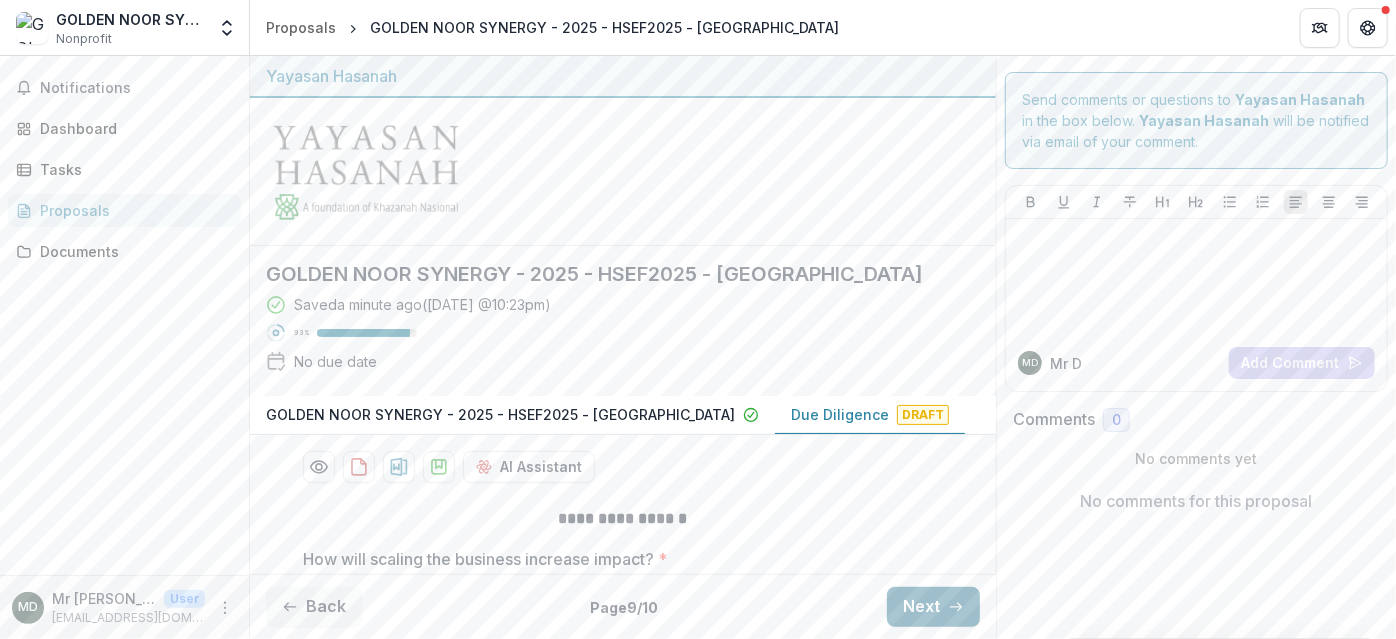 click on "Next" at bounding box center [933, 607] 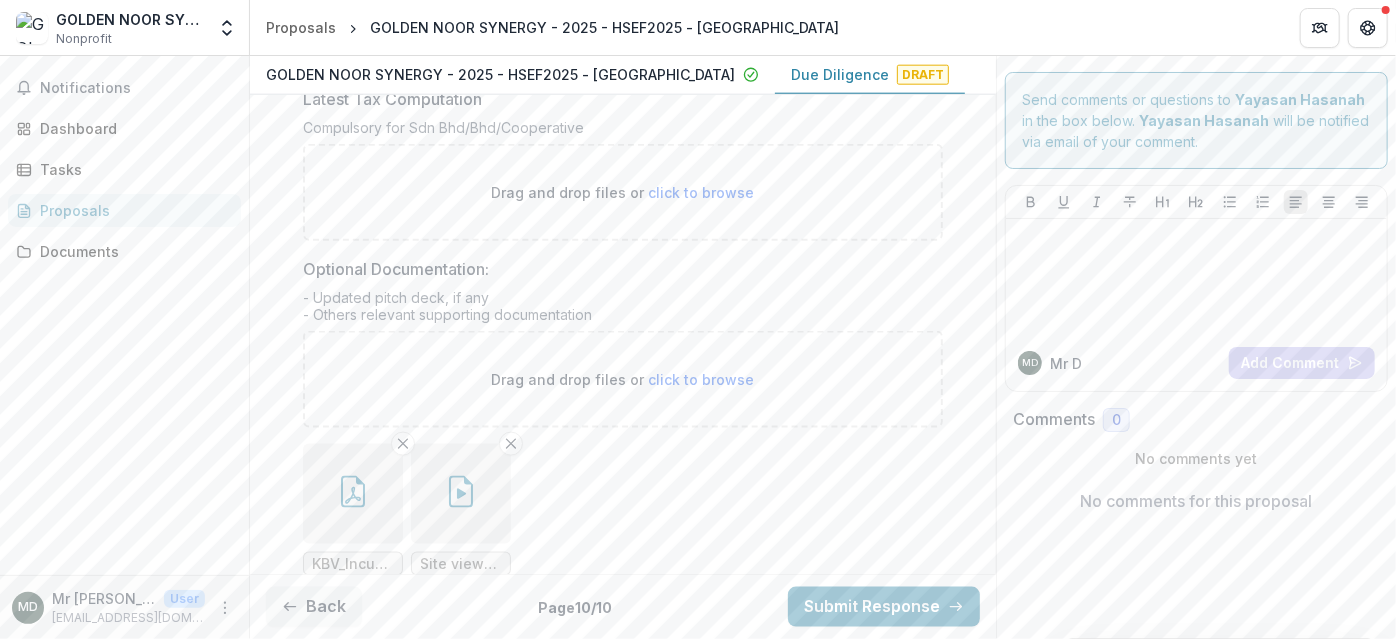 scroll, scrollTop: 1240, scrollLeft: 0, axis: vertical 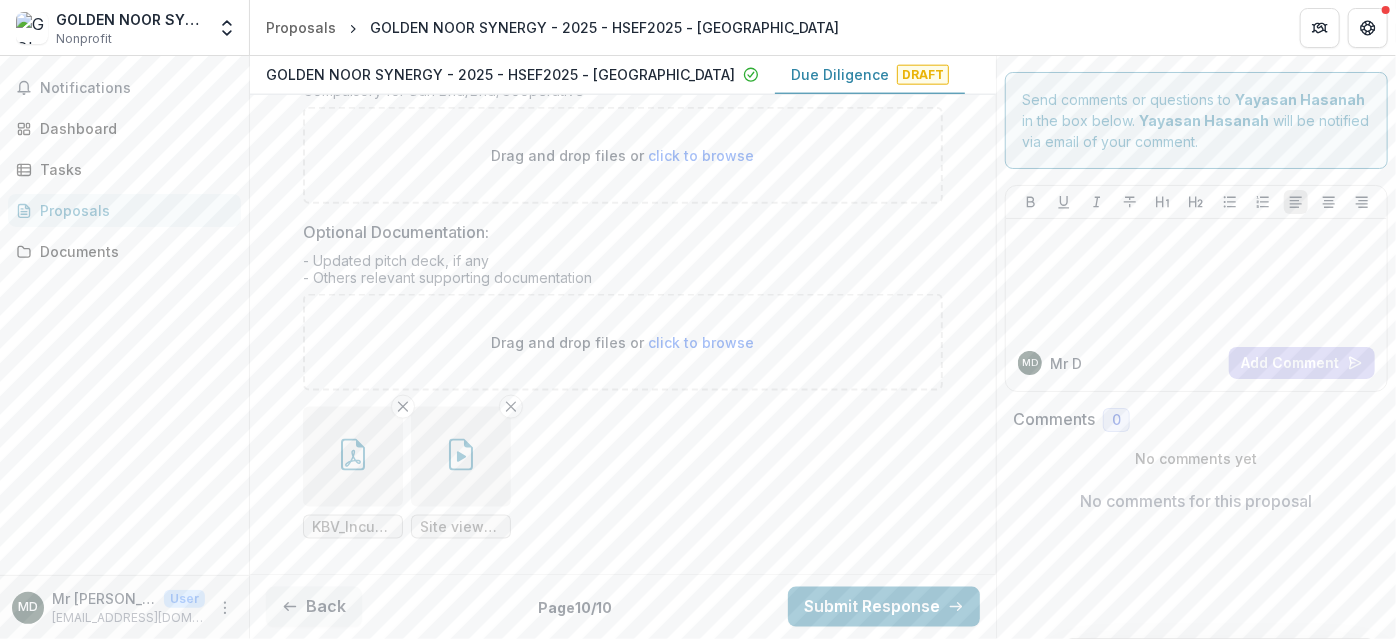 click on "click to browse" at bounding box center (702, 342) 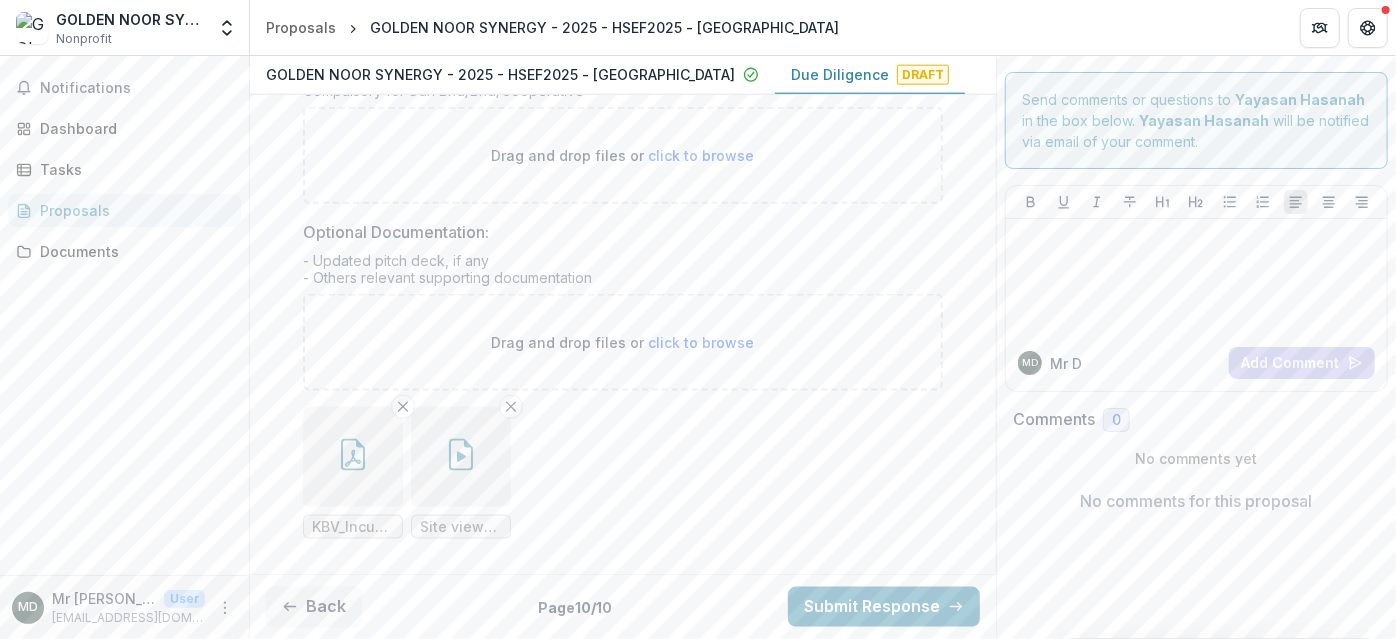 type on "**********" 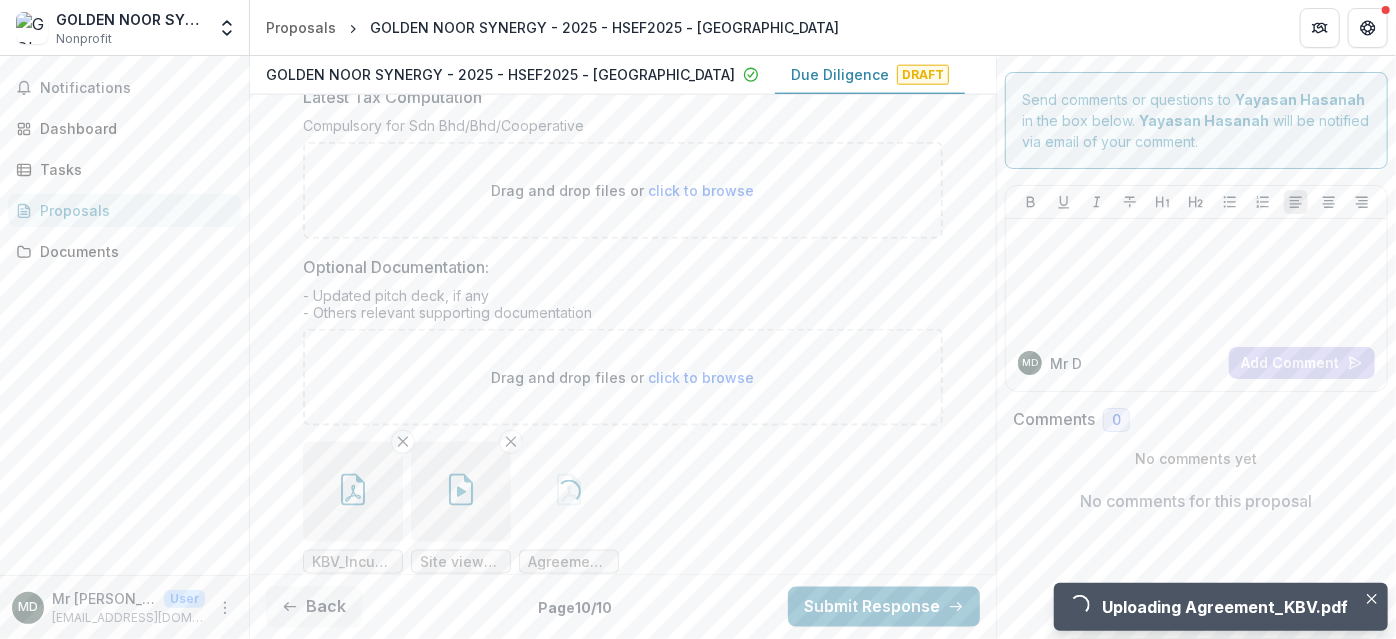 scroll, scrollTop: 1240, scrollLeft: 0, axis: vertical 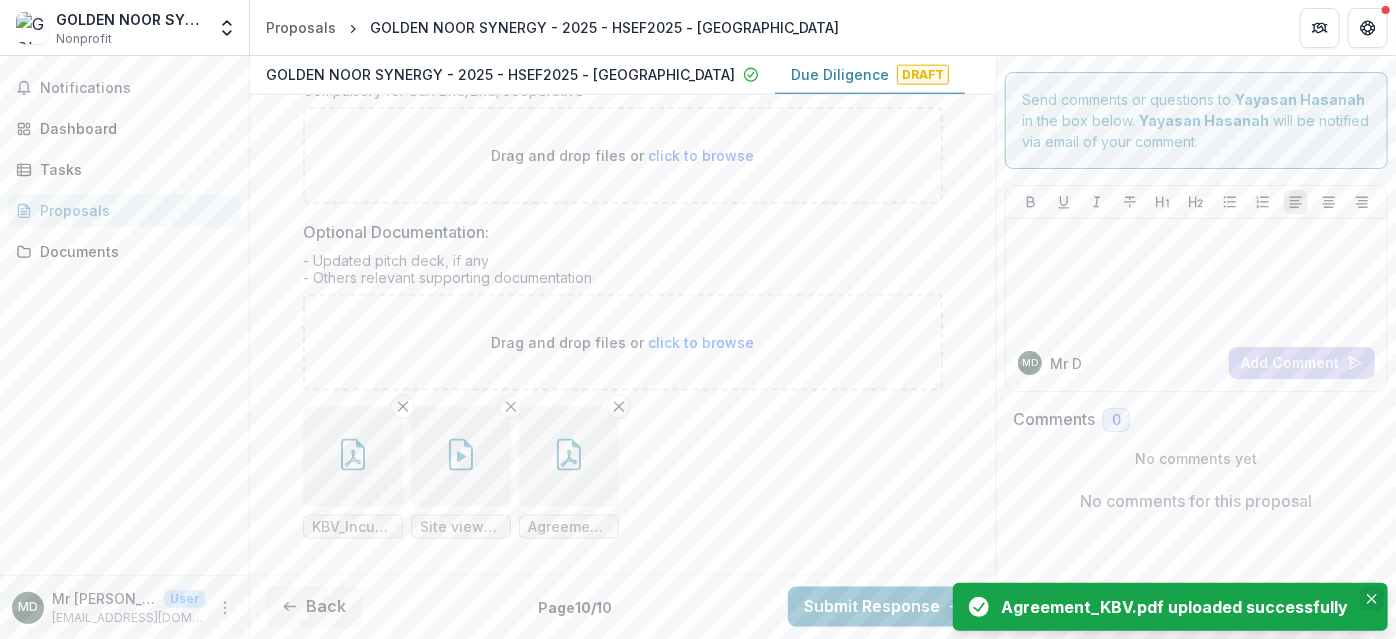 click at bounding box center [1372, 599] 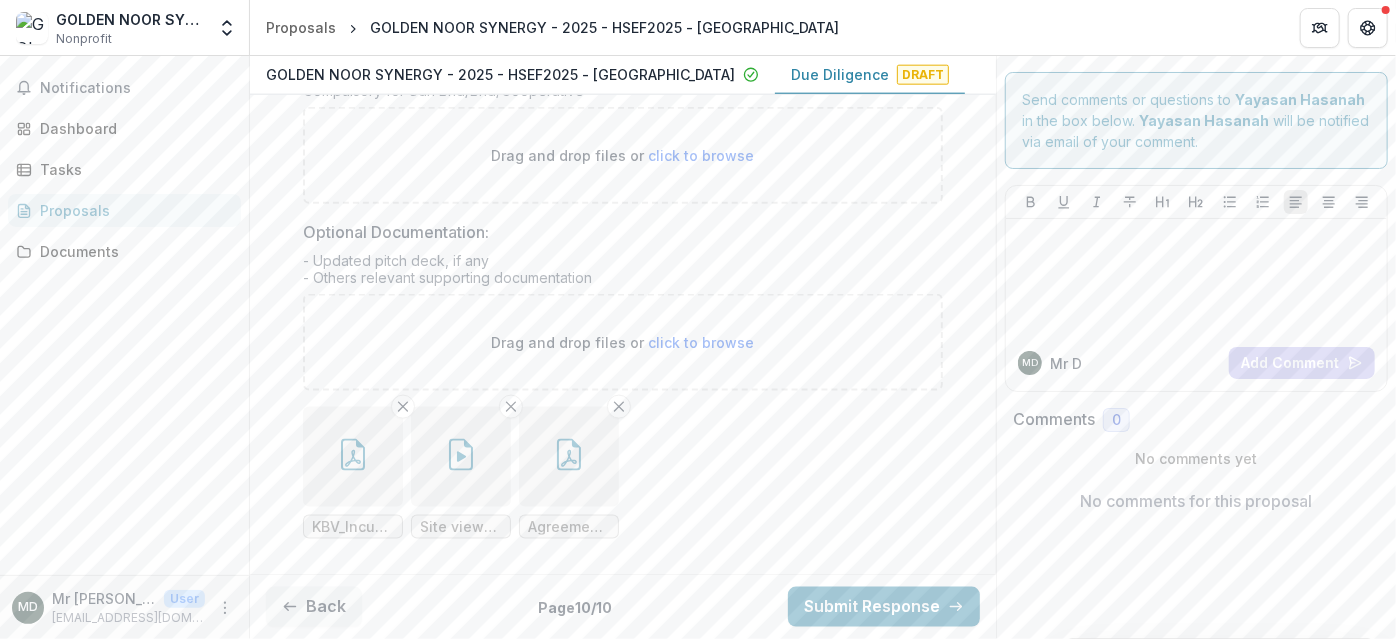 click on "No comments for this proposal" at bounding box center [1196, 501] 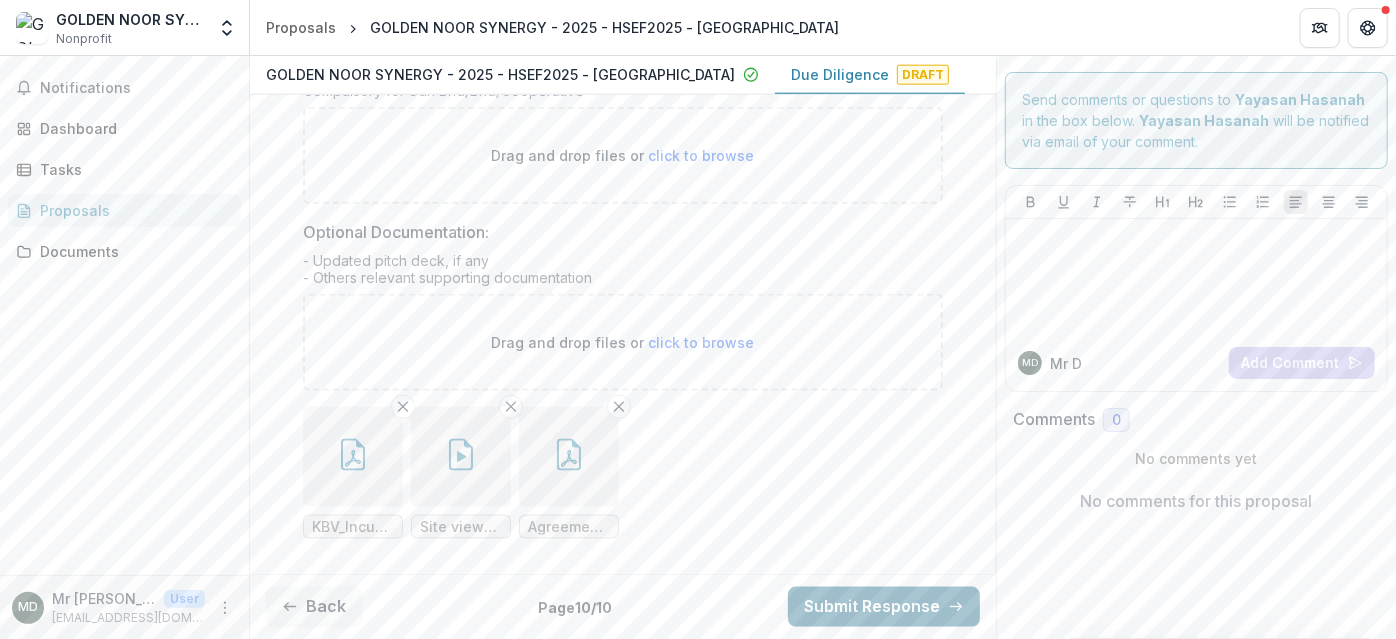 click on "Submit Response" at bounding box center (884, 607) 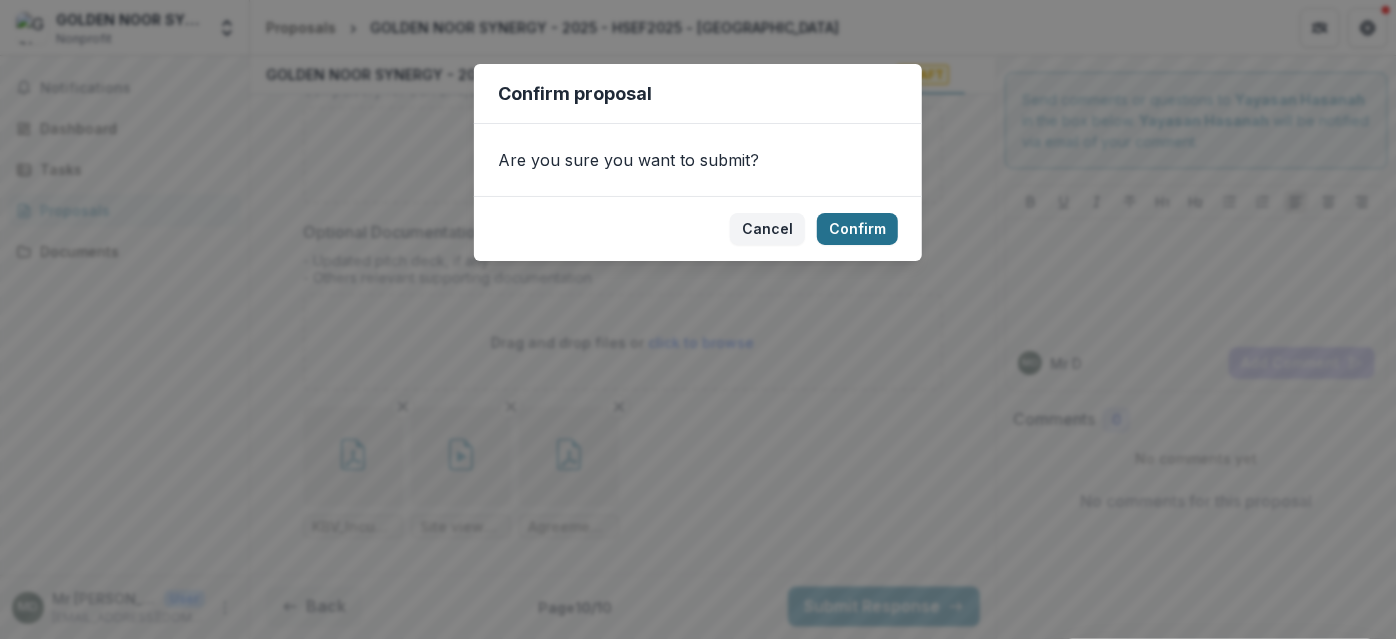 click on "Confirm" at bounding box center [857, 229] 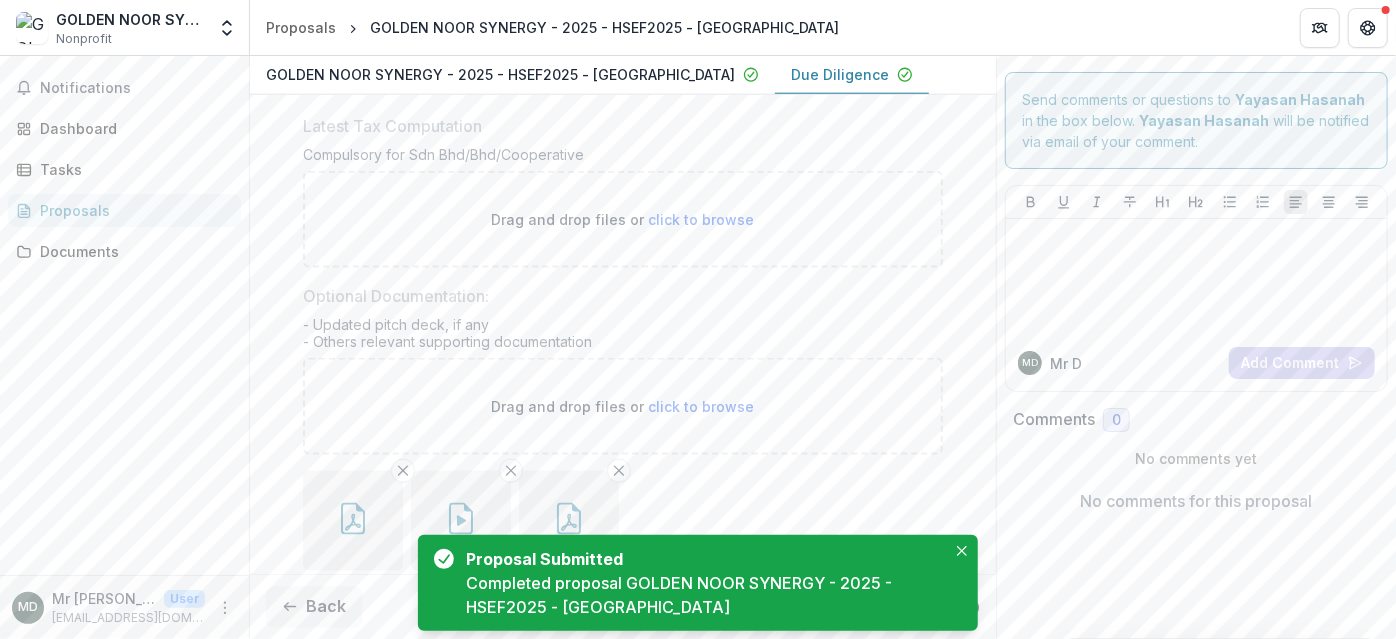 scroll, scrollTop: 1304, scrollLeft: 0, axis: vertical 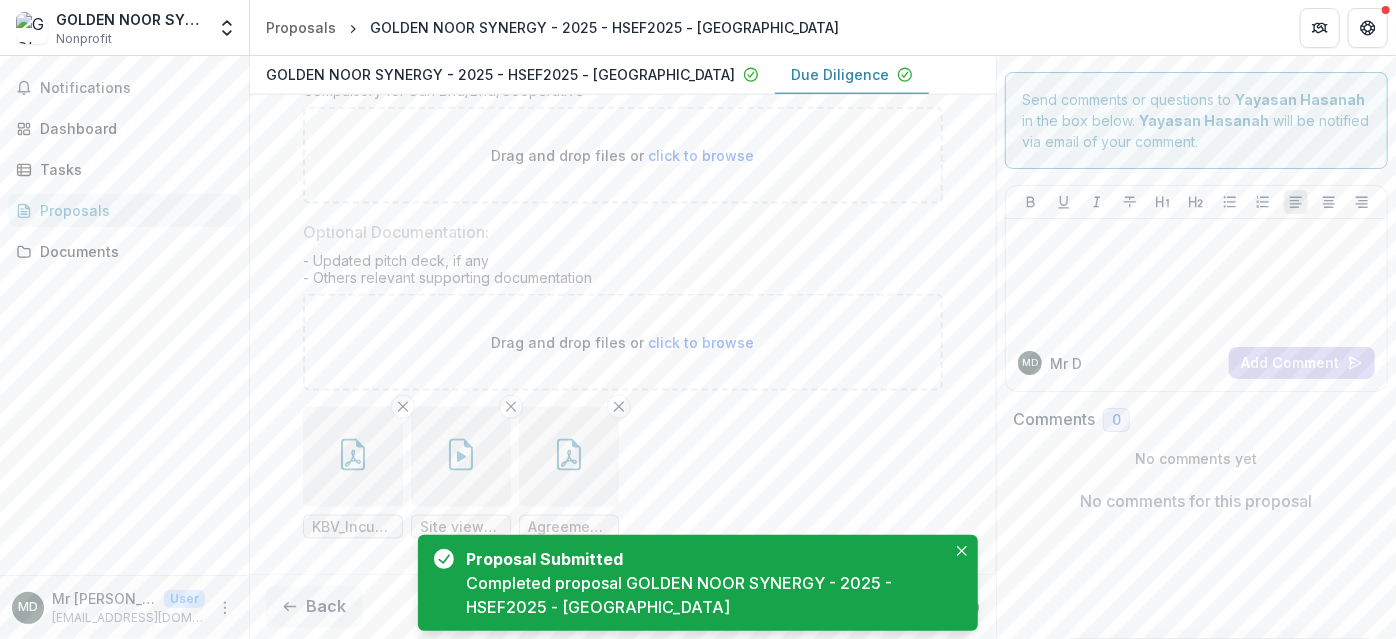 drag, startPoint x: 963, startPoint y: 552, endPoint x: 849, endPoint y: 466, distance: 142.80057 